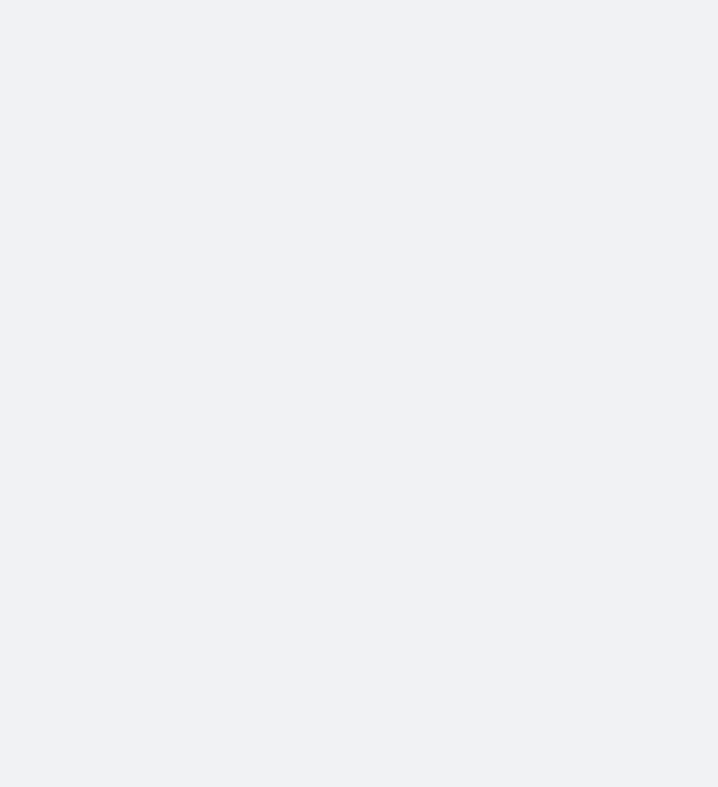 scroll, scrollTop: 0, scrollLeft: 0, axis: both 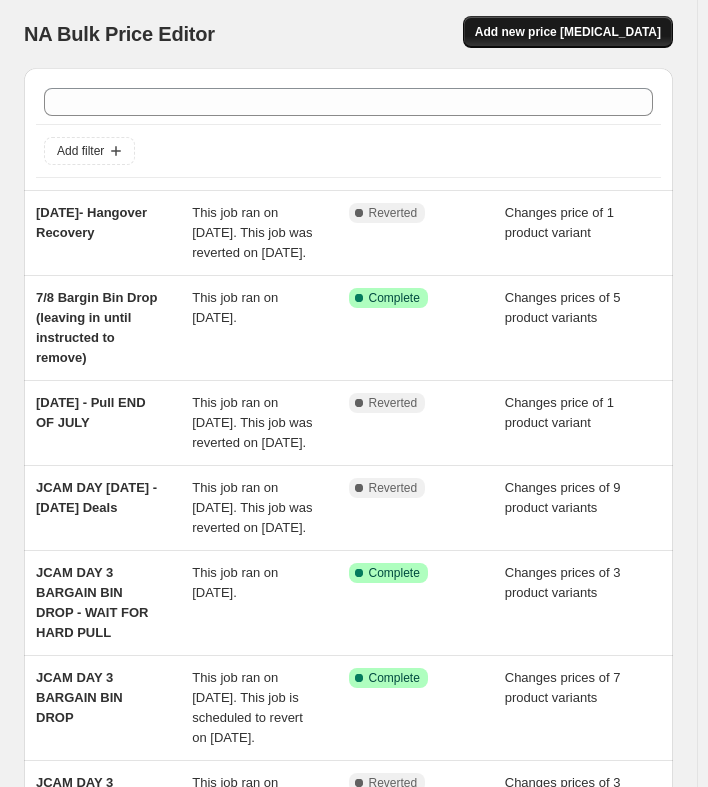 type 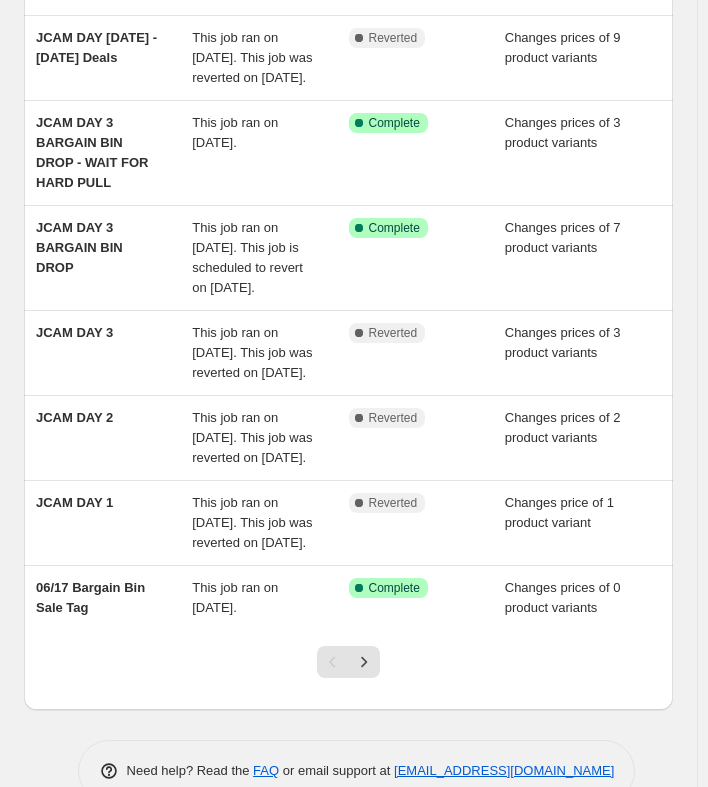 click on "NA Bulk Price Editor. This page is ready NA Bulk Price Editor Add new price [MEDICAL_DATA] Add filter   [DATE]- Hangover Recovery This job ran on [DATE]. This job was reverted on [DATE]. Complete Reverted Changes price of 1 product variant 7/8 Bargin Bin Drop (leaving in until instructed to remove) This job ran on [DATE]. Success Complete Complete Changes prices of 5 product variants [DATE] - Pull END OF JULY This job ran on [DATE]. This job was reverted on [DATE]. Complete Reverted Changes price of 1 product variant JCAM DAY [DATE] - [DATE] Deals This job ran on [DATE]. This job was reverted on [DATE]. Complete Reverted Changes prices of 9 product variants JCAM DAY 3 BARGAIN BIN DROP - WAIT FOR HARD PULL This job ran on [DATE]. Success Complete Complete Changes prices of 3 product variants JCAM DAY 3 BARGAIN BIN DROP This job ran on [DATE]. This job is scheduled to revert on [DATE]. Success Complete Complete Changes prices of 7 product variants JCAM DAY 3   FAQ" at bounding box center (348, 191) 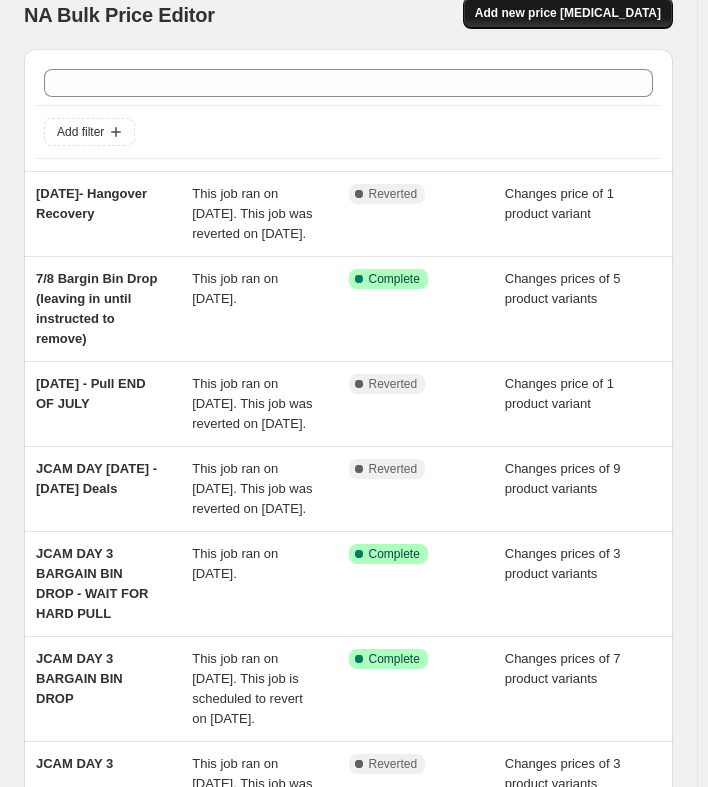 scroll, scrollTop: 0, scrollLeft: 0, axis: both 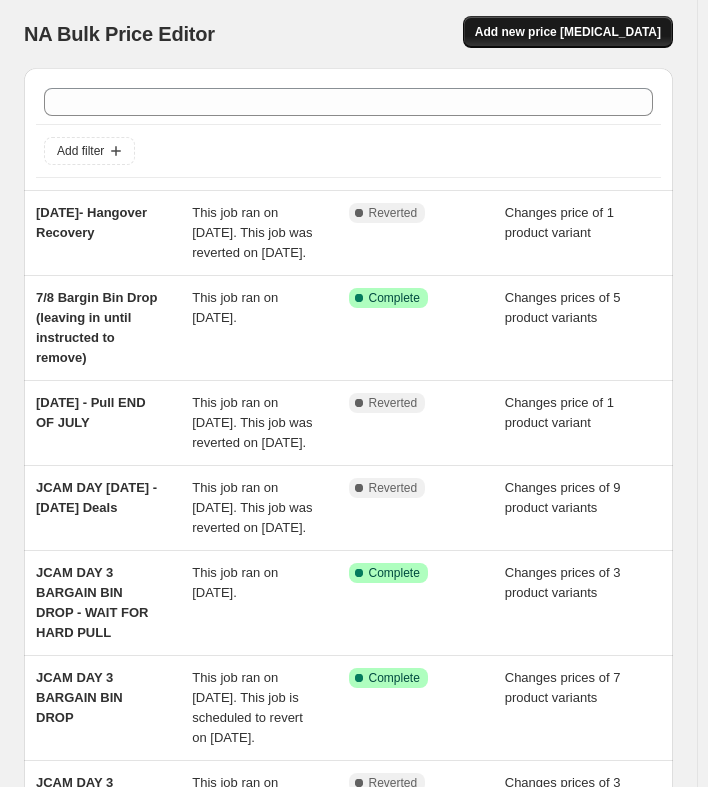 click on "Add new price [MEDICAL_DATA]" at bounding box center [568, 32] 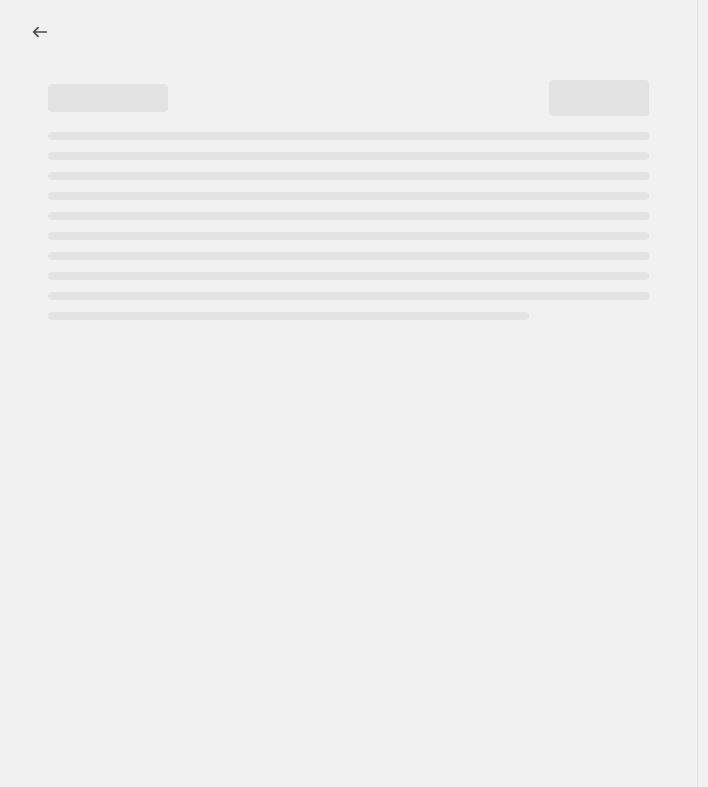 select on "percentage" 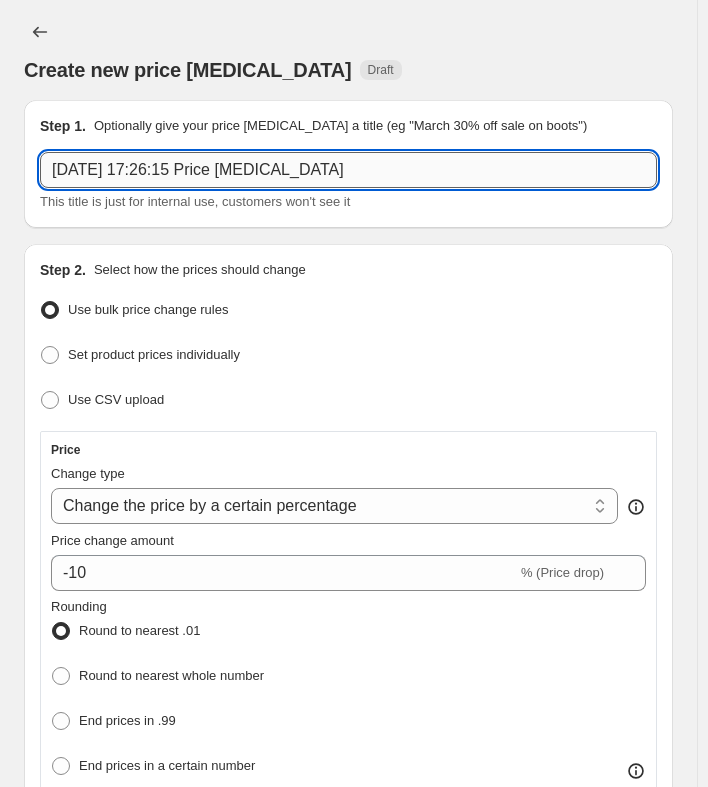 click on "[DATE] 17:26:15 Price [MEDICAL_DATA]" at bounding box center [348, 170] 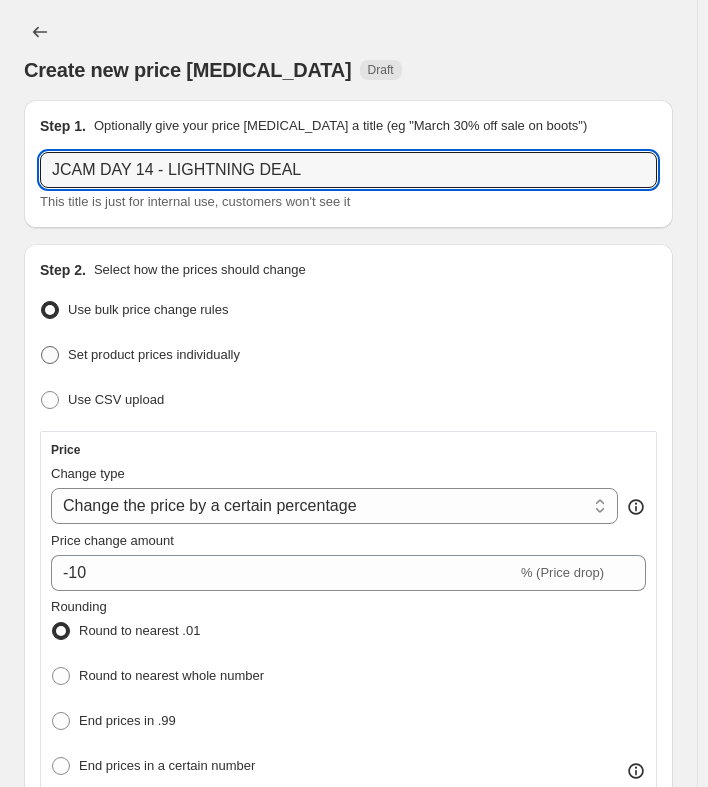 type on "JCAM DAY 14 - LIGHTNING DEAL" 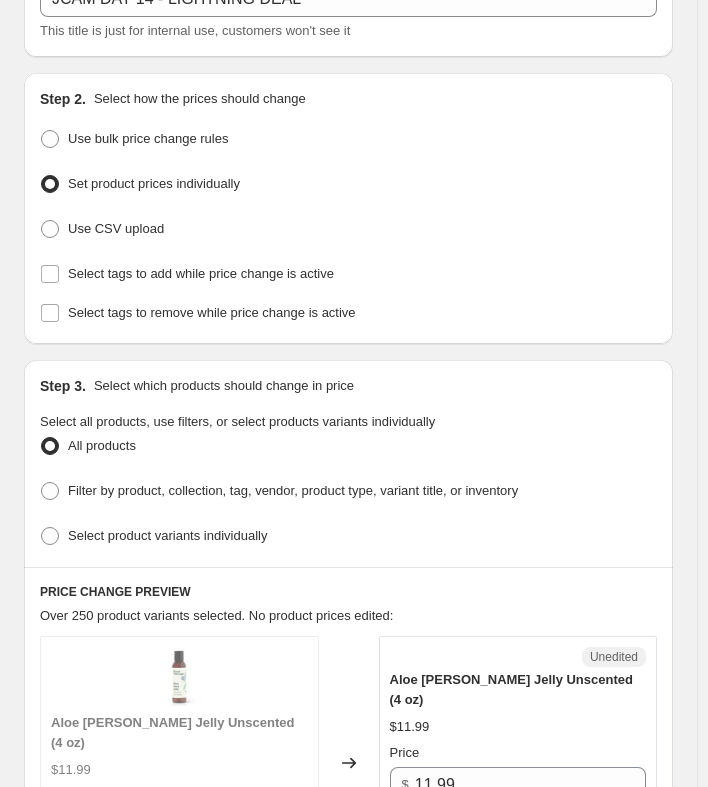 scroll, scrollTop: 173, scrollLeft: 0, axis: vertical 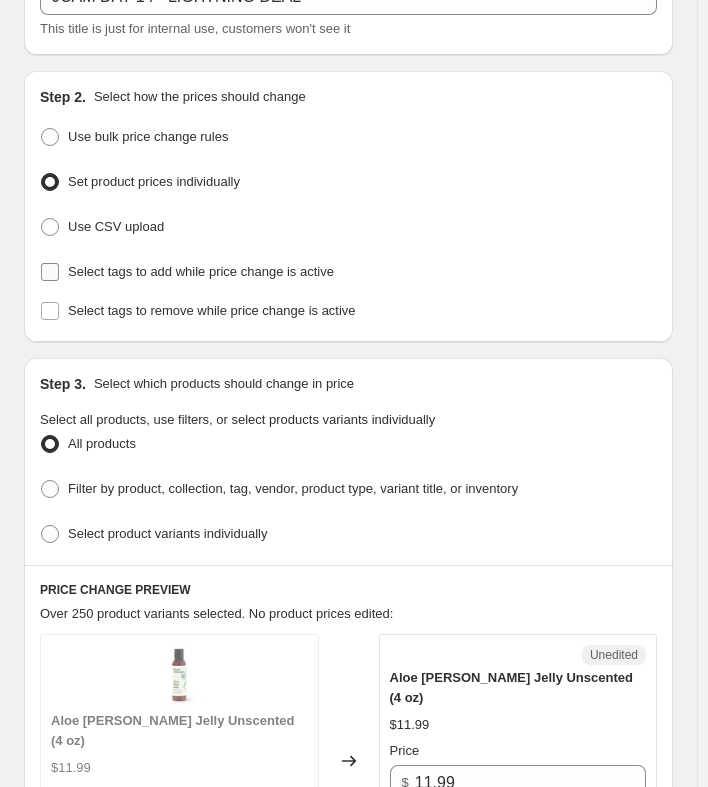 click on "Select tags to add while price change is active" at bounding box center [201, 271] 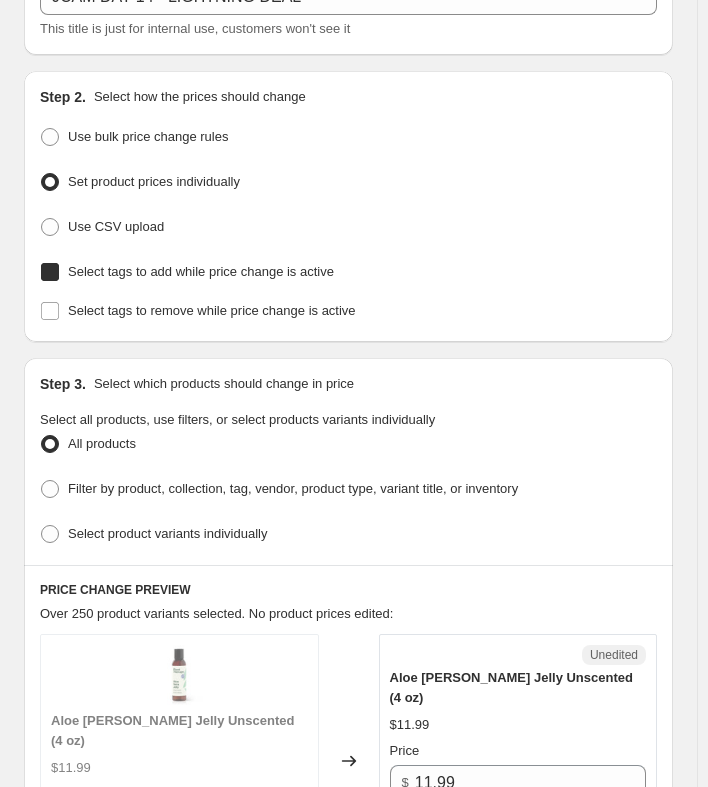 checkbox on "true" 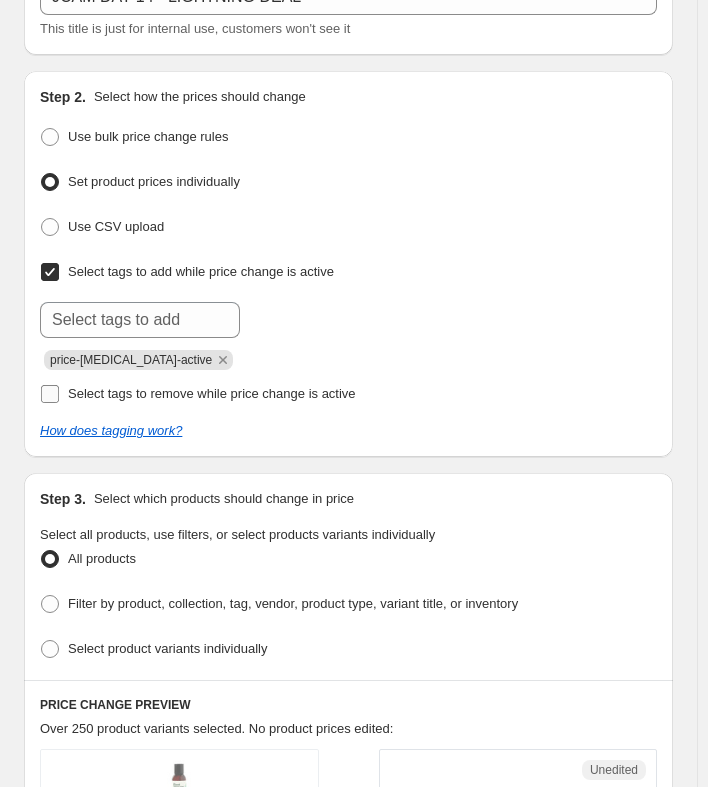 click on "Select tags to remove while price change is active" at bounding box center [212, 393] 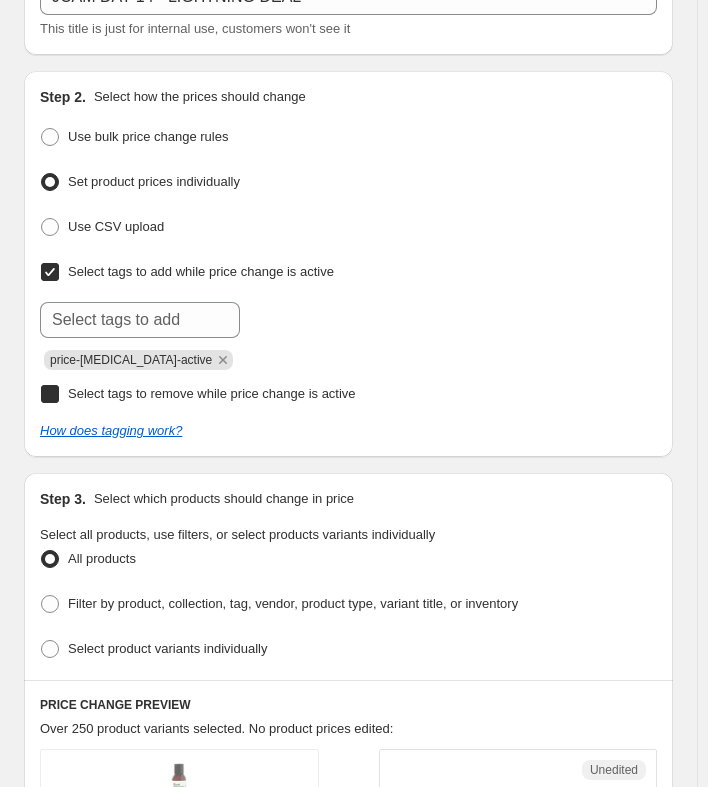 checkbox on "true" 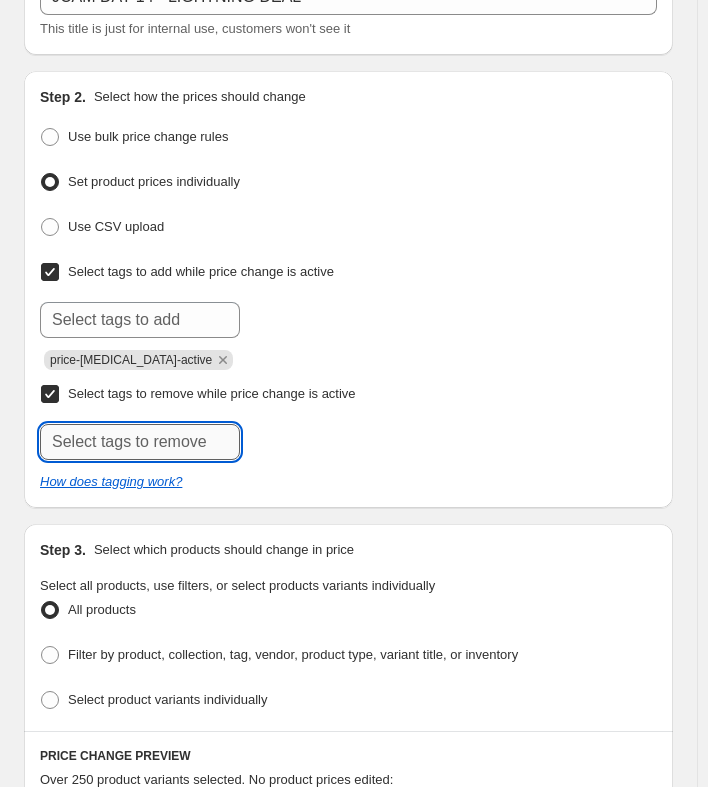 click at bounding box center (140, 442) 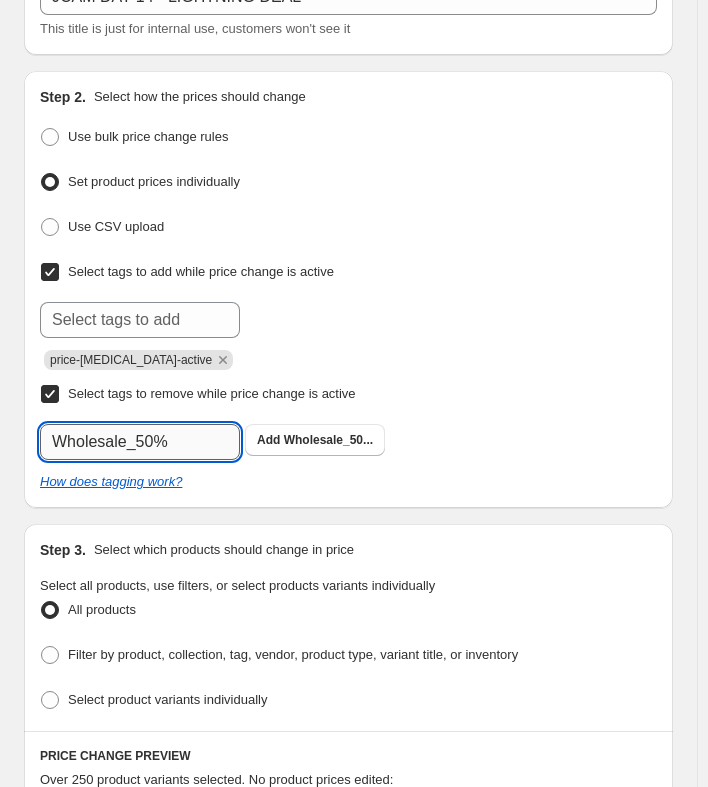 type on "Wholesale_50%" 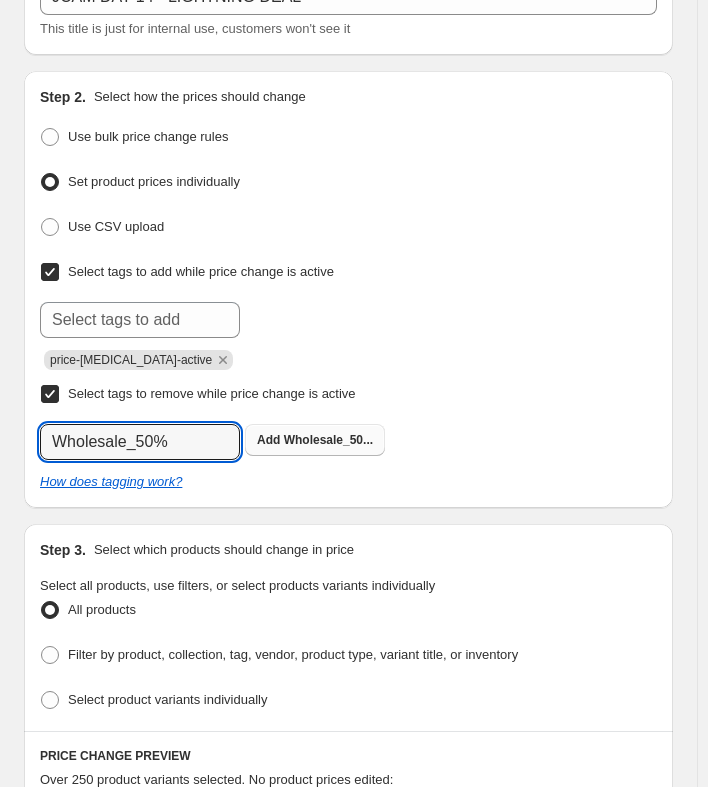 click on "Wholesale_50..." at bounding box center (328, 440) 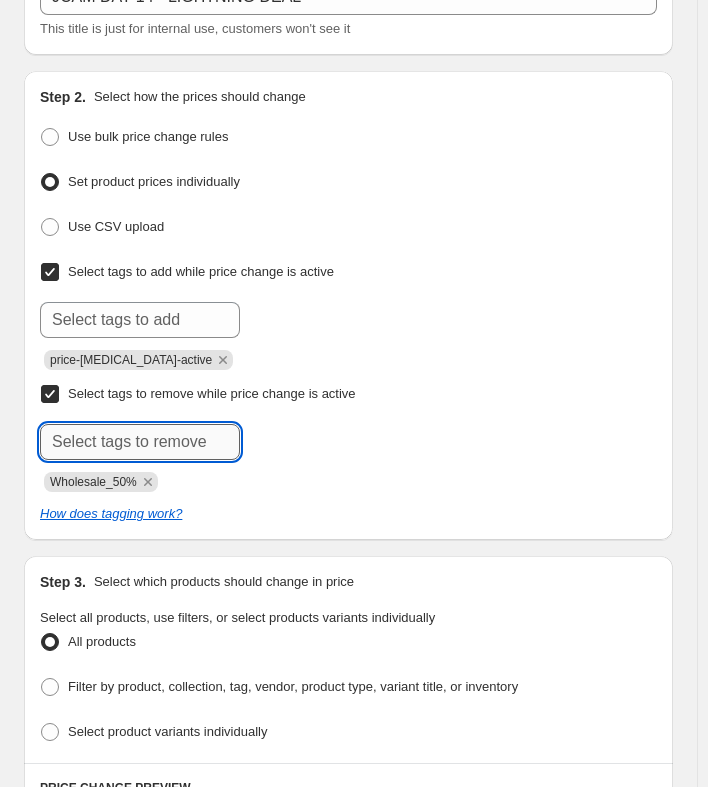 click at bounding box center (140, 442) 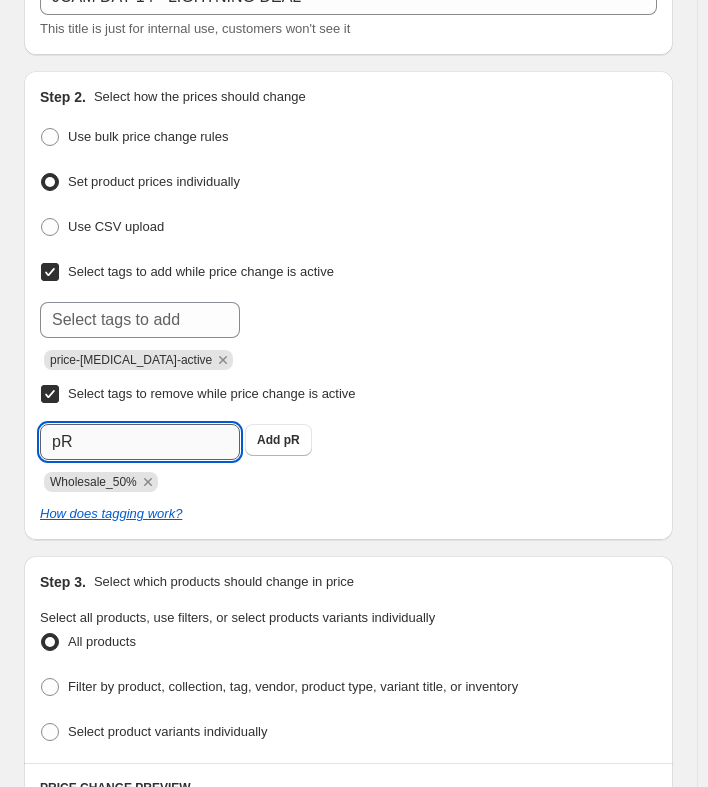 type on "p" 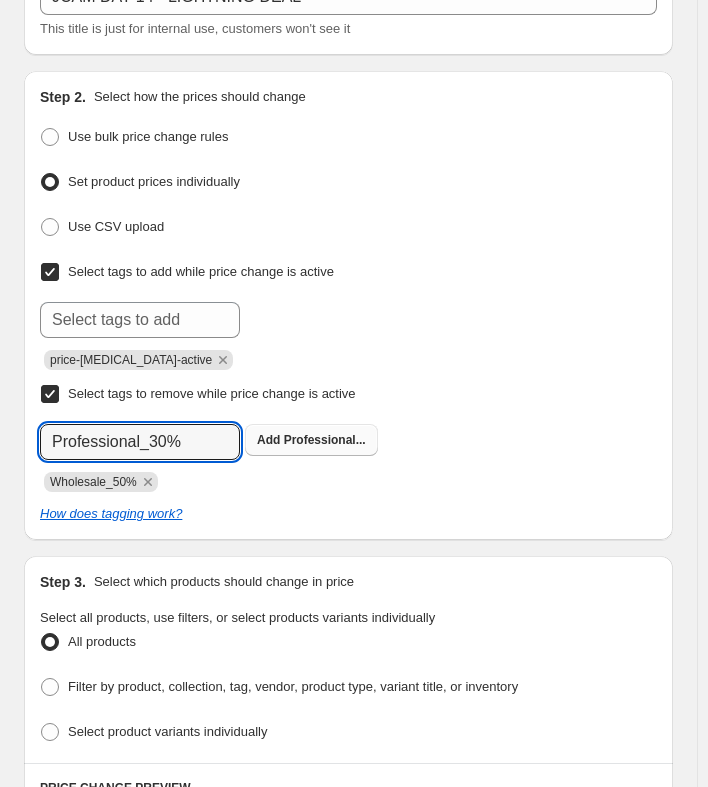 type on "Professional_30%" 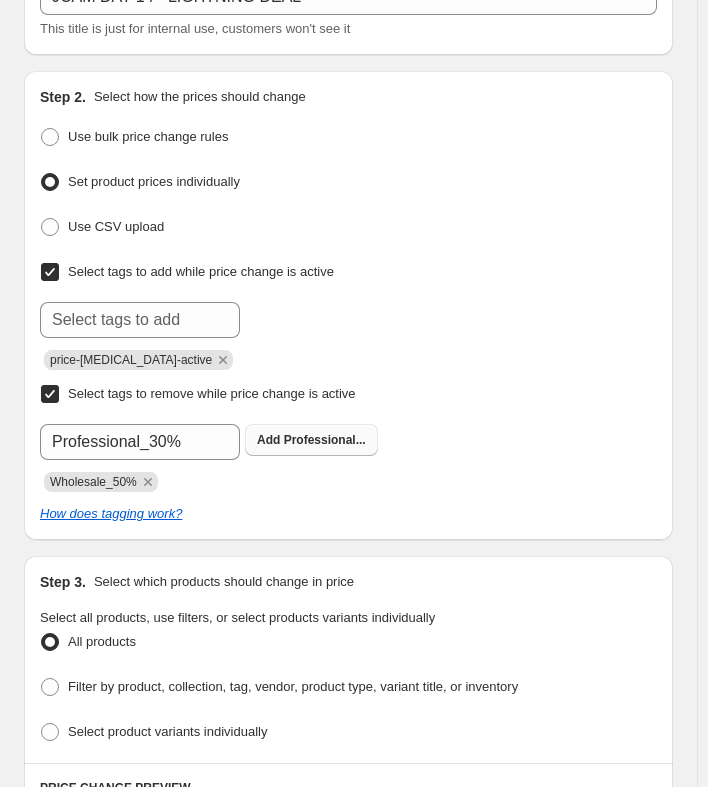 click on "Step 1. Optionally give your price [MEDICAL_DATA] a title (eg "March 30% off sale on boots") JCAM DAY 14 - LIGHTNING DEAL This title is just for internal use, customers won't see it Step 2. Select how the prices should change Use bulk price change rules Set product prices individually Use CSV upload Select tags to add while price change is active Submit price-[MEDICAL_DATA]-active Select tags to remove while price change is active Submit Professional_30% Add   Professional... Wholesale_50% How does tagging work? Step 3. Select which products should change in price Select all products, use filters, or select products variants individually All products Filter by product, collection, tag, vendor, product type, variant title, or inventory Select product variants individually PRICE CHANGE PREVIEW Over 250 product variants selected. No product prices edited: [PERSON_NAME] Jelly Unscented (4 oz) $11.99 Changed to Unedited Aloe [PERSON_NAME] Jelly Unscented (4 oz) $11.99 Price $ 11.99 Compare at price $ 11.99 $27.99 Changed to Unedited $" at bounding box center [340, 3012] 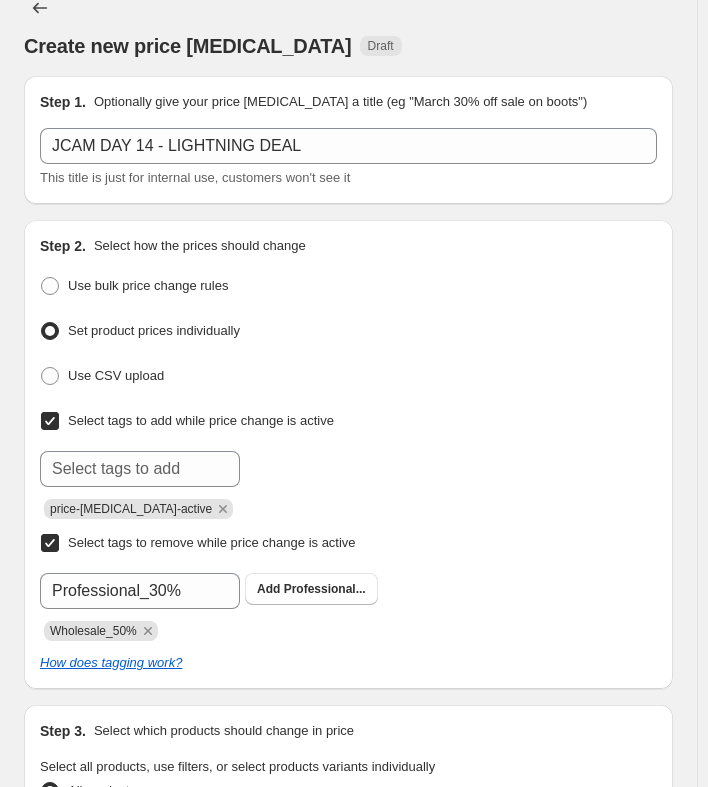 scroll, scrollTop: 0, scrollLeft: 0, axis: both 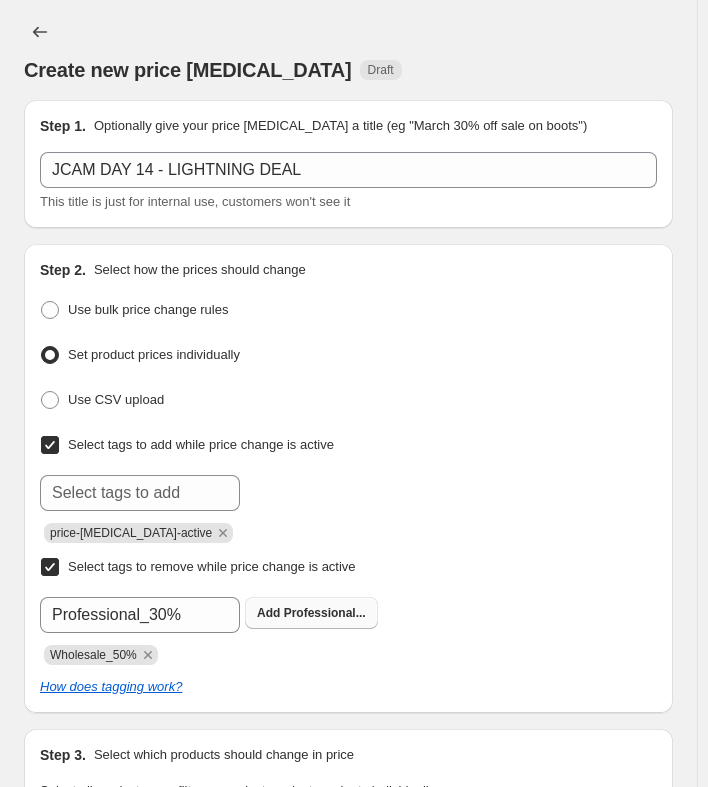 click on "Add" at bounding box center [268, 613] 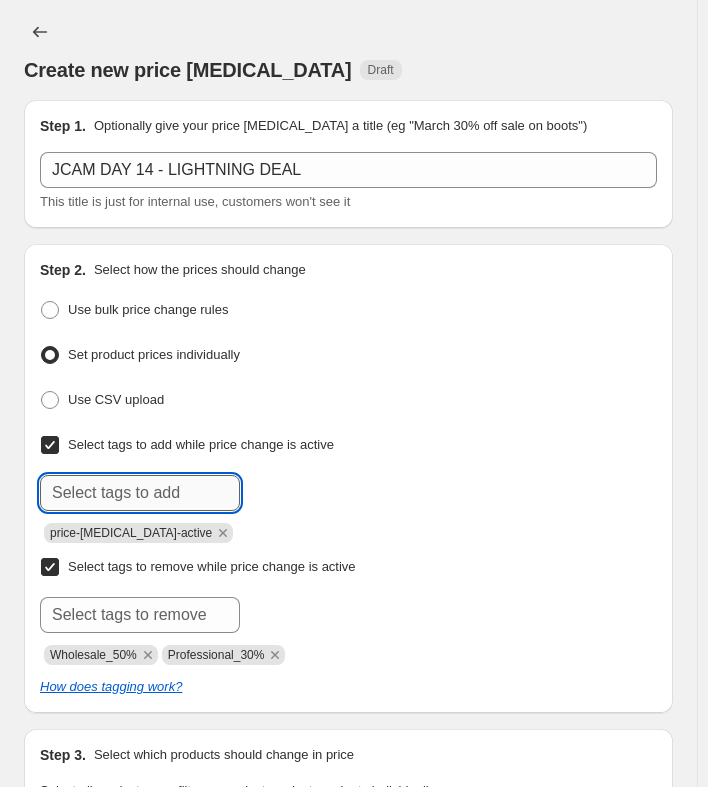 click at bounding box center (140, 493) 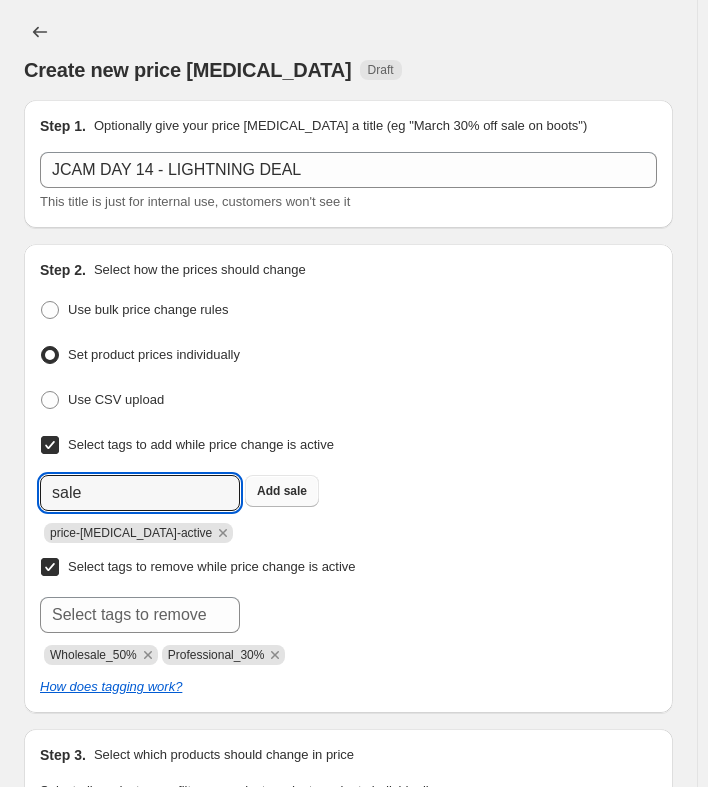 type on "sale" 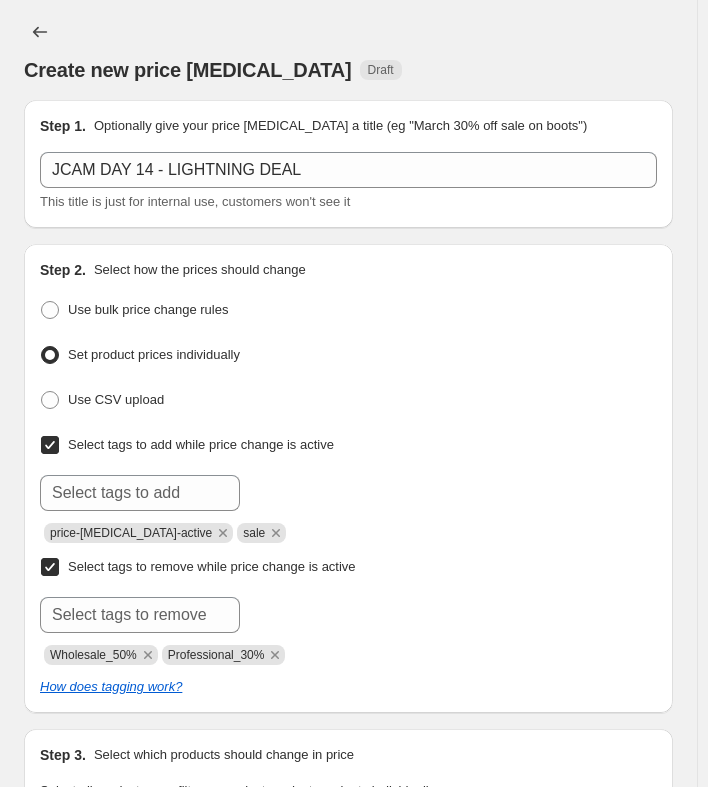 click at bounding box center (348, 615) 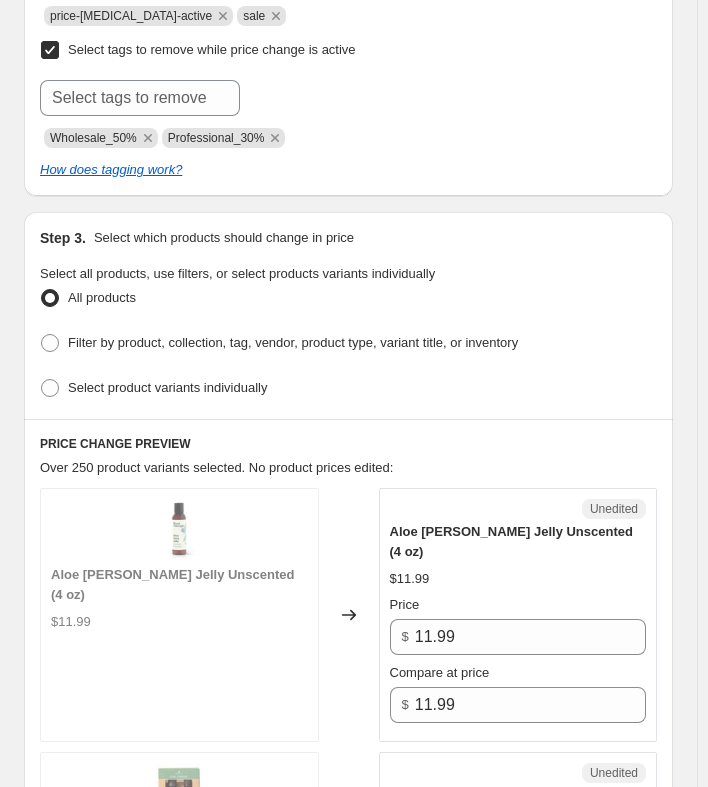 scroll, scrollTop: 521, scrollLeft: 0, axis: vertical 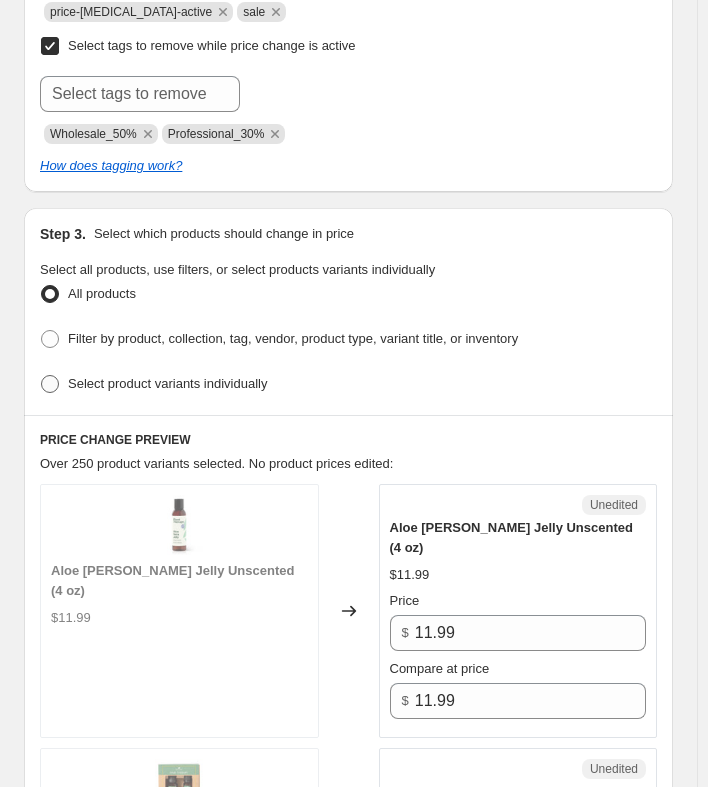 click on "Select product variants individually" at bounding box center (153, 384) 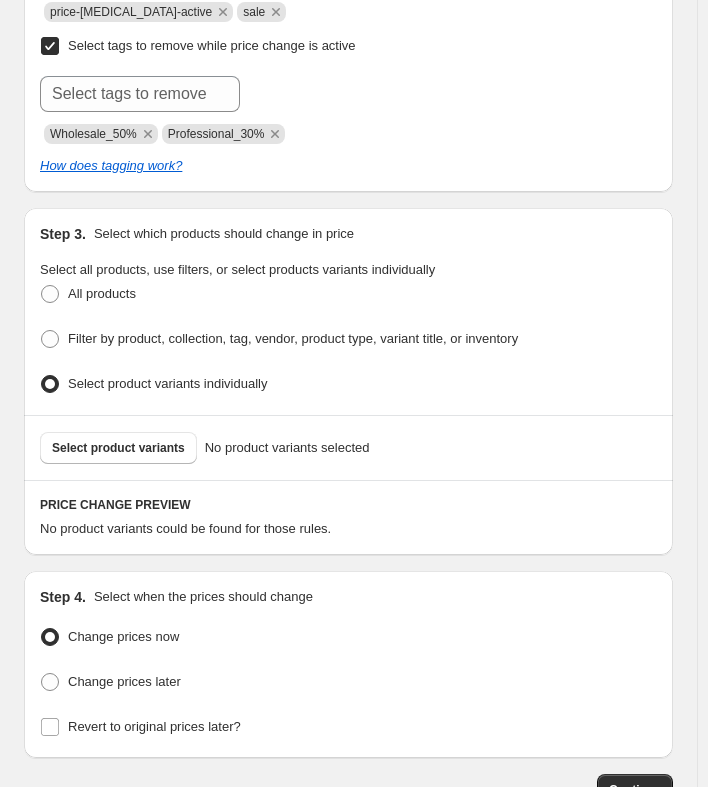 scroll, scrollTop: 653, scrollLeft: 0, axis: vertical 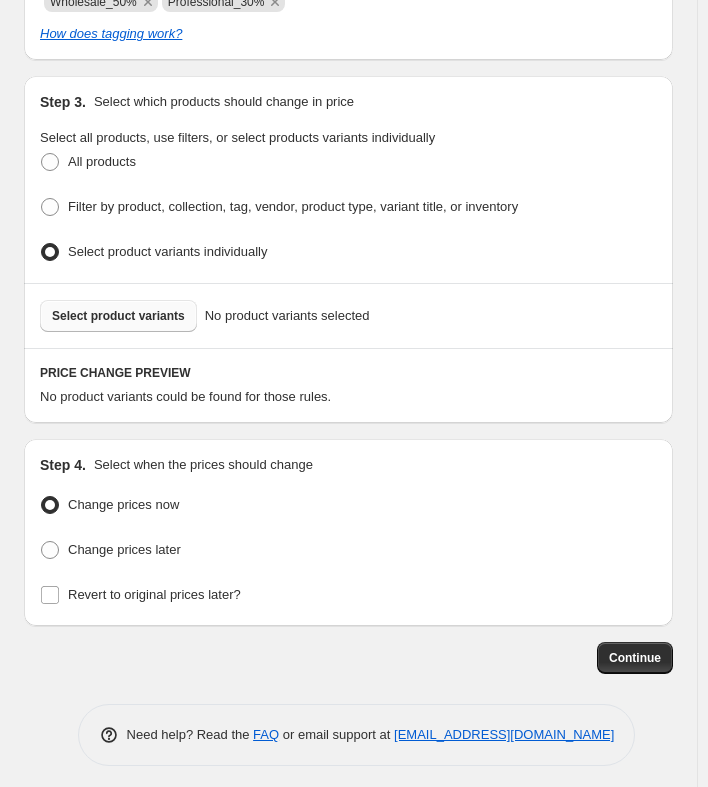 click on "Select product variants" at bounding box center [118, 316] 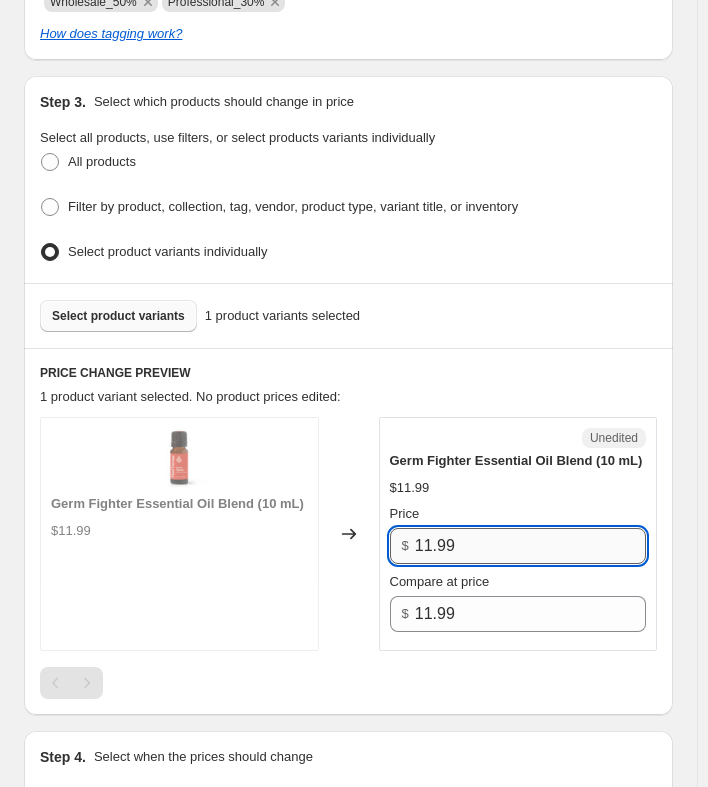 click on "11.99" at bounding box center (530, 546) 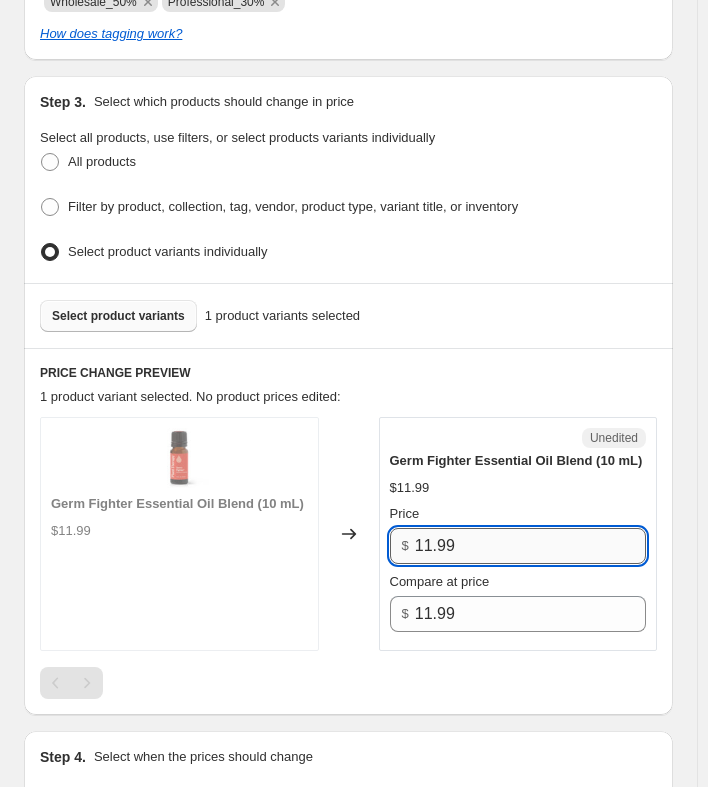 drag, startPoint x: 521, startPoint y: 539, endPoint x: 451, endPoint y: 537, distance: 70.028564 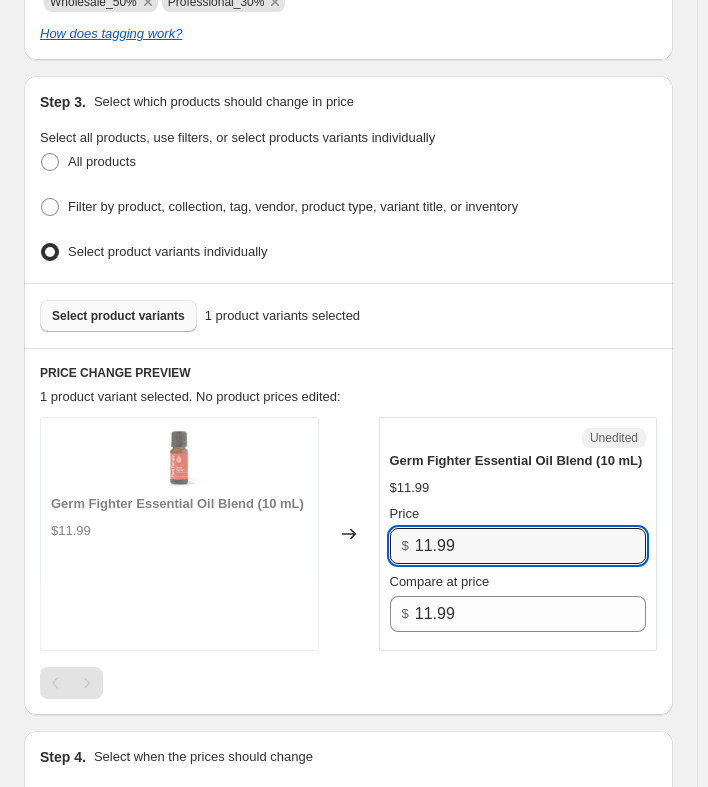 drag, startPoint x: 463, startPoint y: 538, endPoint x: 373, endPoint y: 525, distance: 90.934044 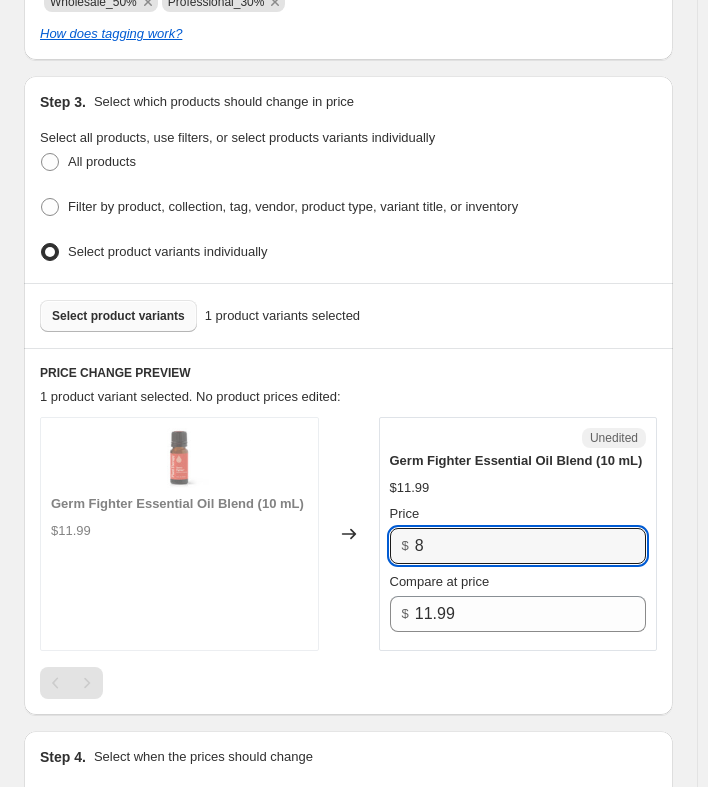 type on "8" 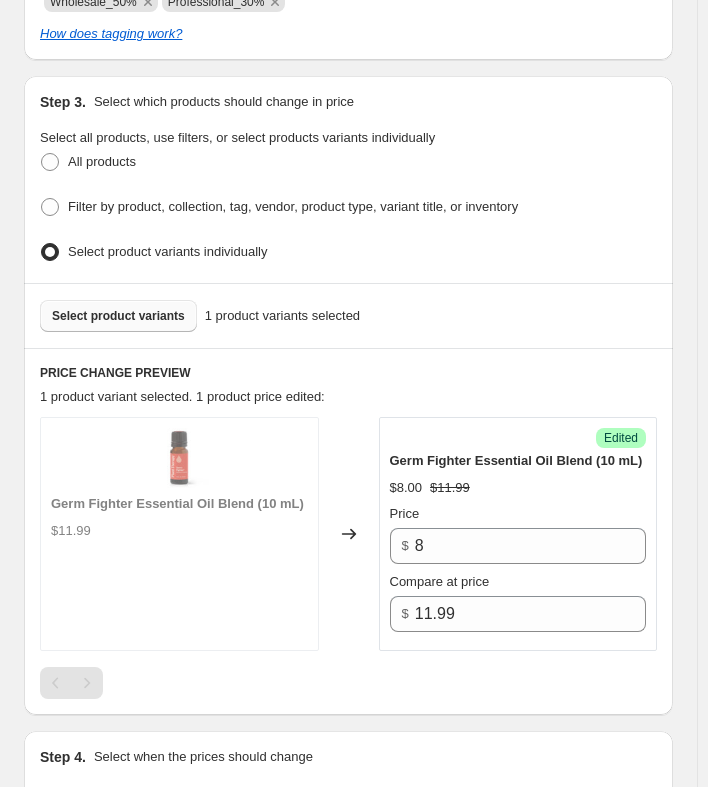 click on "Germ Fighter Essential Oil Blend (10 mL)" at bounding box center [516, 460] 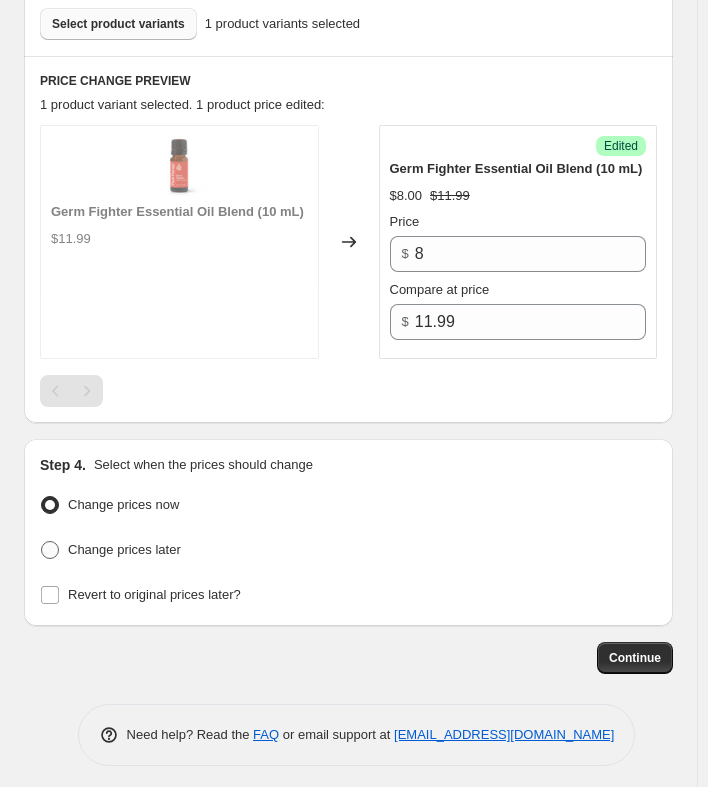 click on "Change prices later" at bounding box center (124, 549) 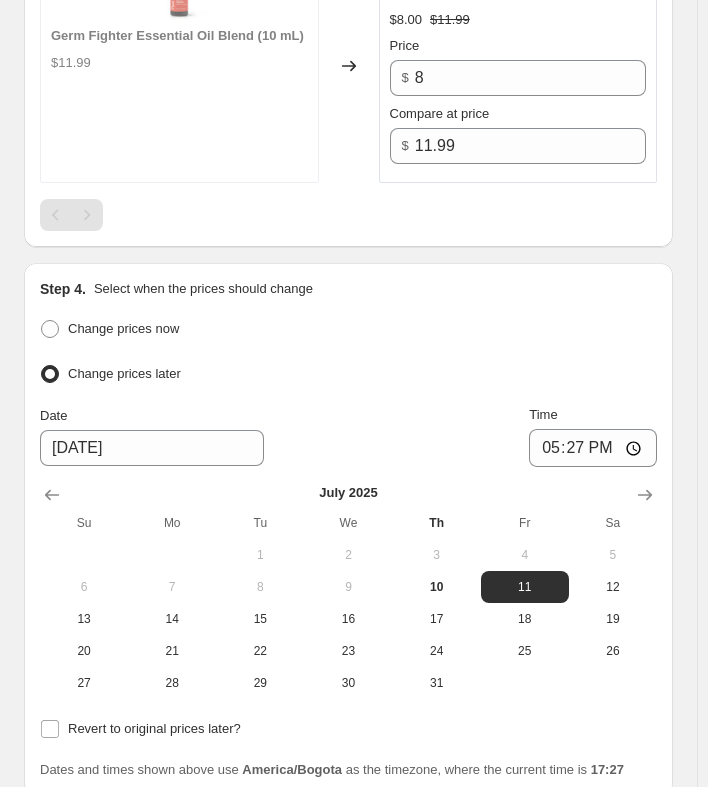 scroll, scrollTop: 1141, scrollLeft: 0, axis: vertical 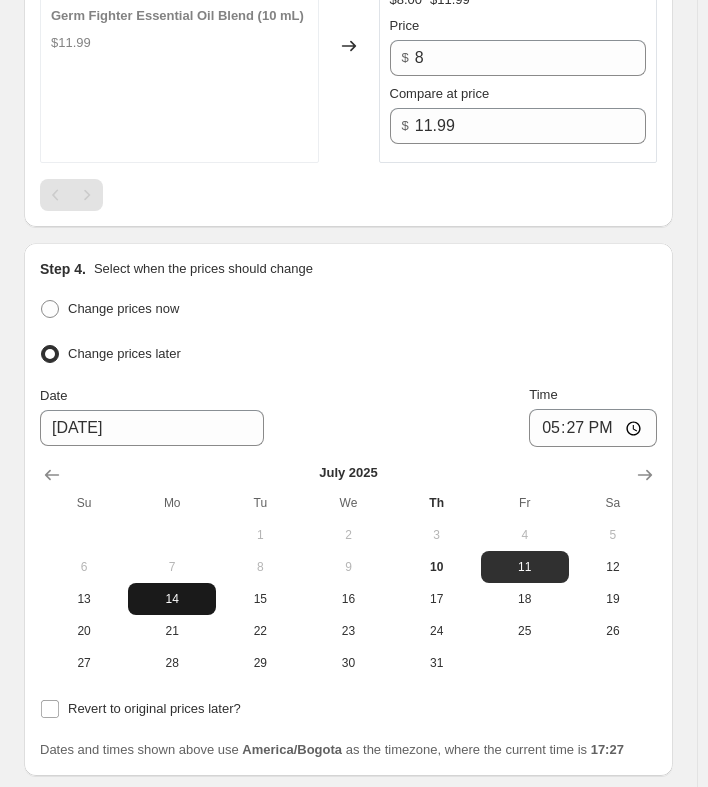 click on "14" at bounding box center [172, 599] 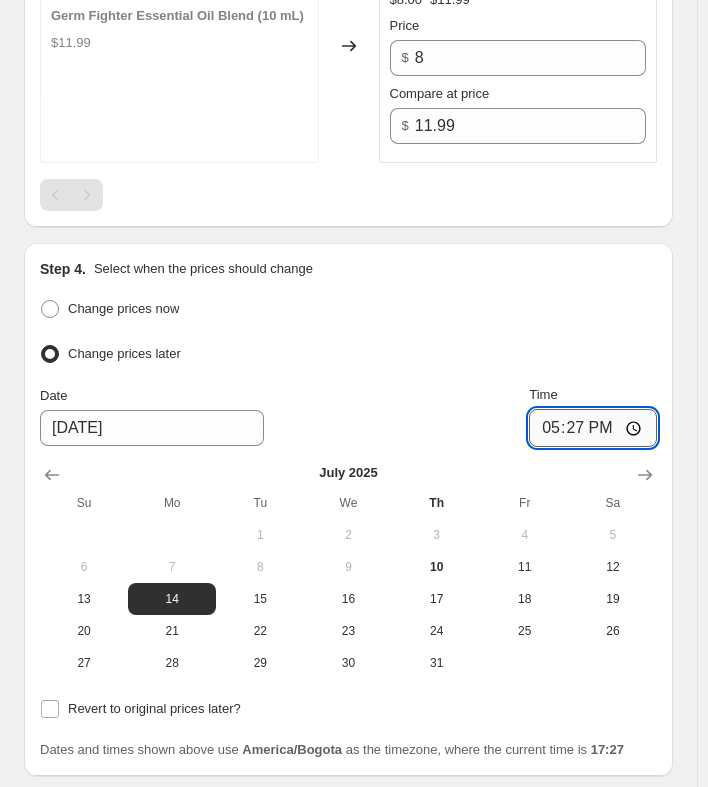 click on "17:27" at bounding box center (593, 428) 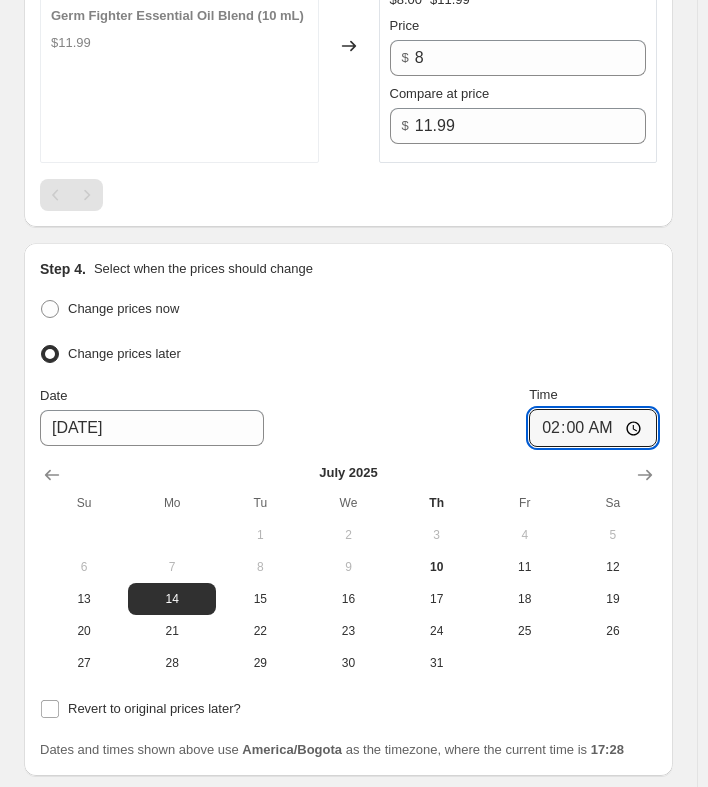 type on "02:00" 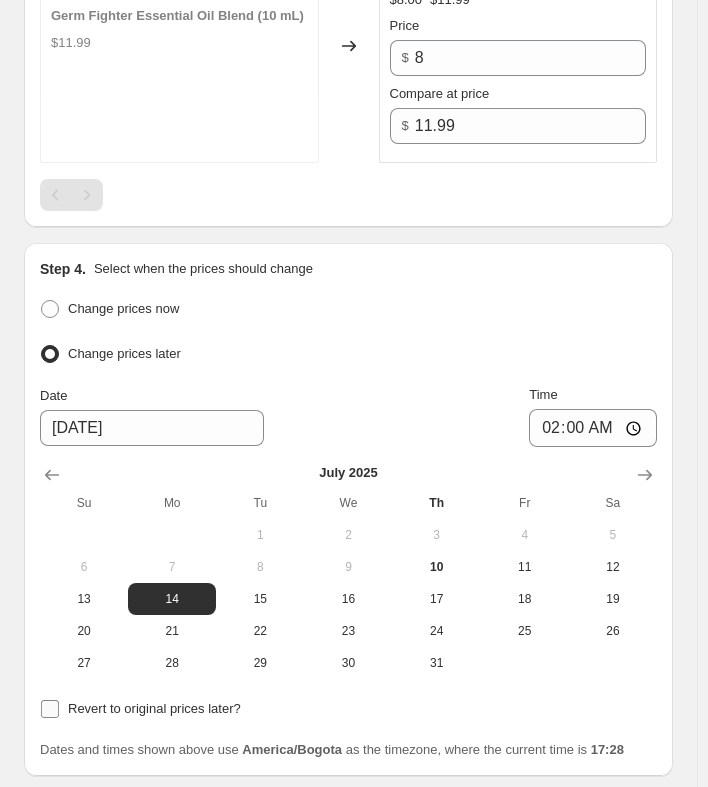 click on "Revert to original prices later?" at bounding box center (50, 709) 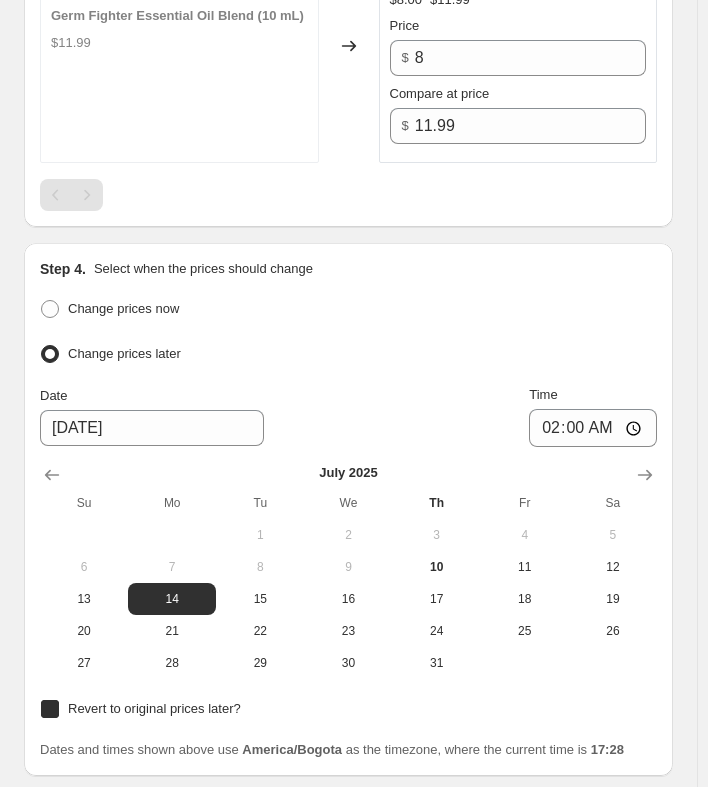 checkbox on "true" 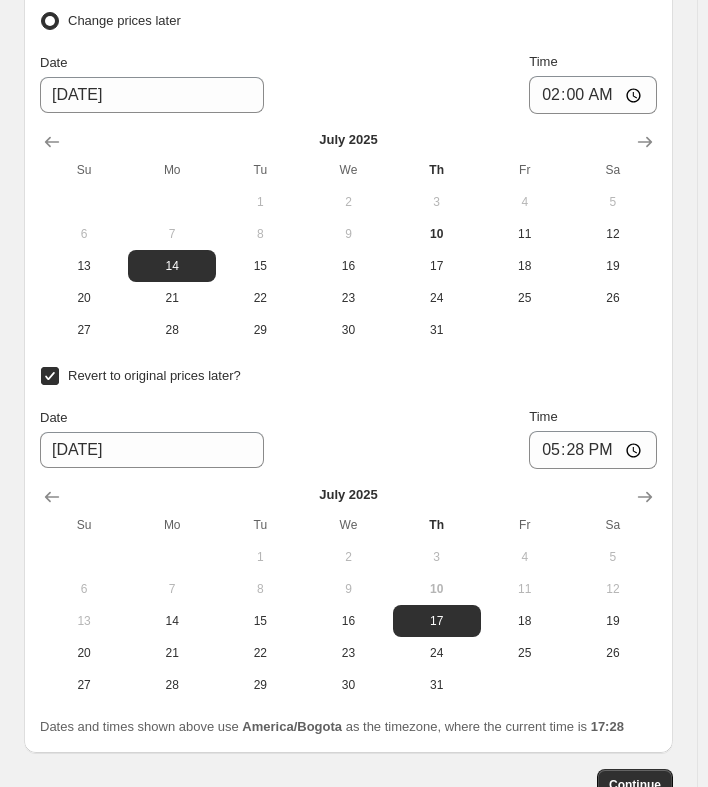 scroll, scrollTop: 1479, scrollLeft: 0, axis: vertical 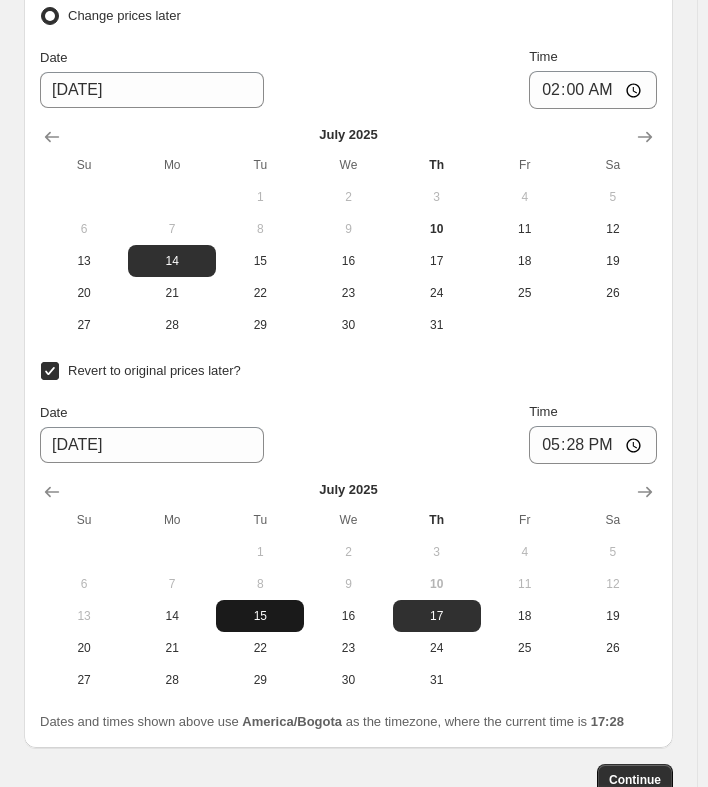 click on "15" at bounding box center (260, 616) 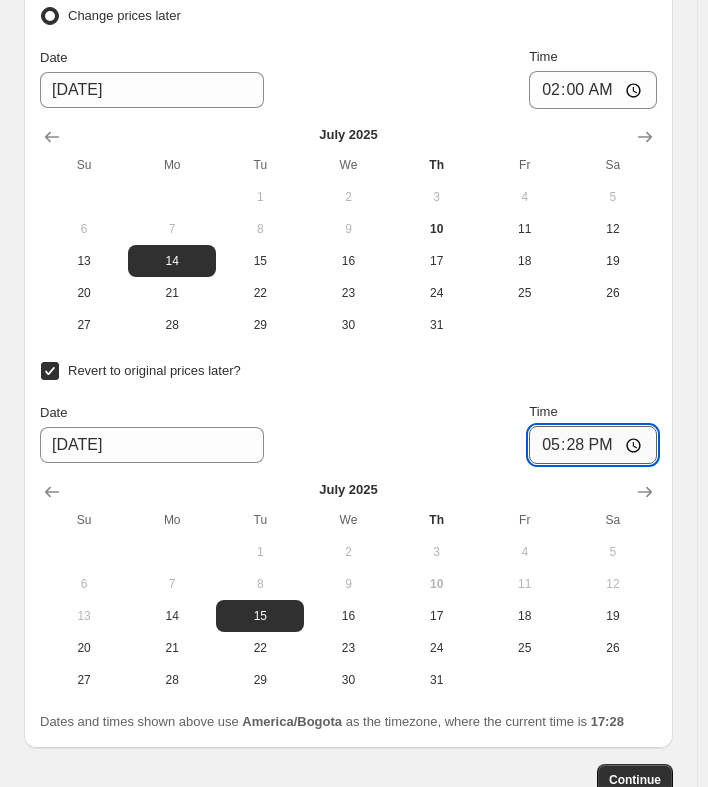 click on "17:28" at bounding box center [593, 445] 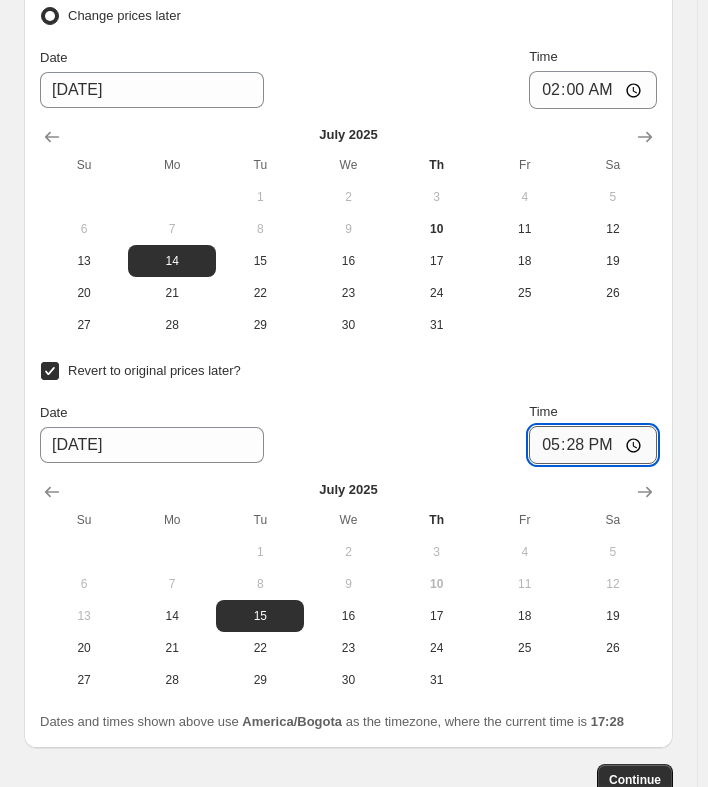 click on "17:28" at bounding box center (593, 445) 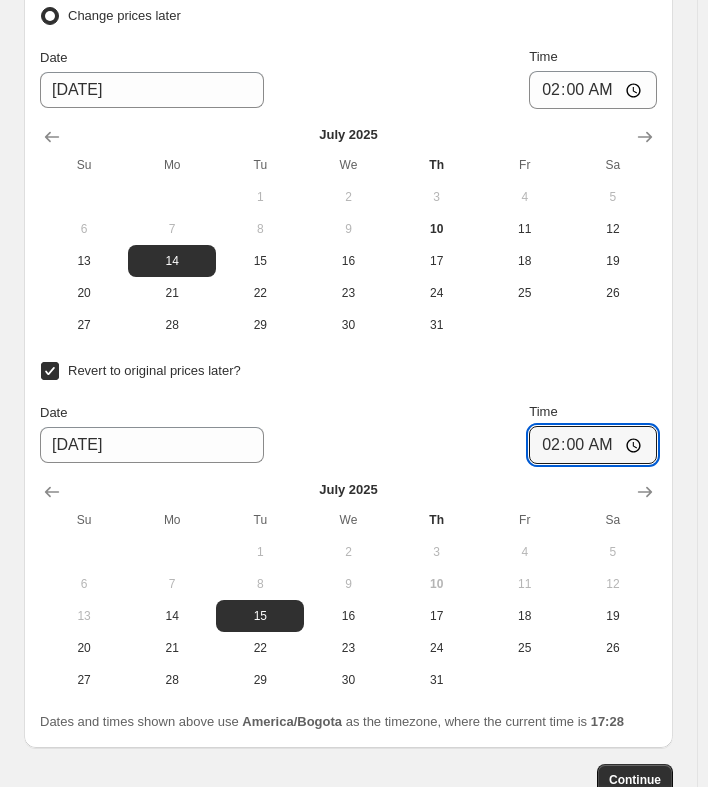 type on "02:00" 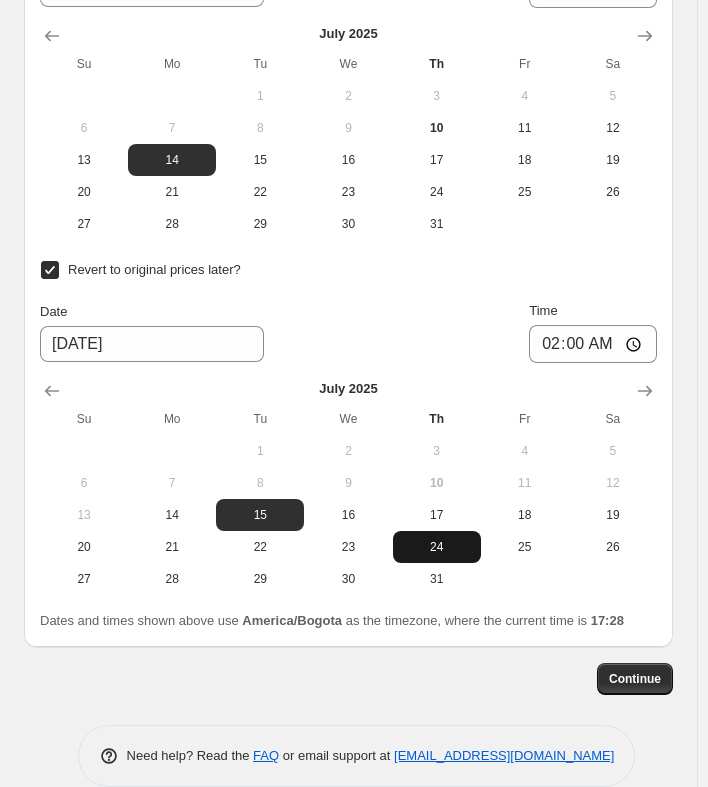 scroll, scrollTop: 1601, scrollLeft: 0, axis: vertical 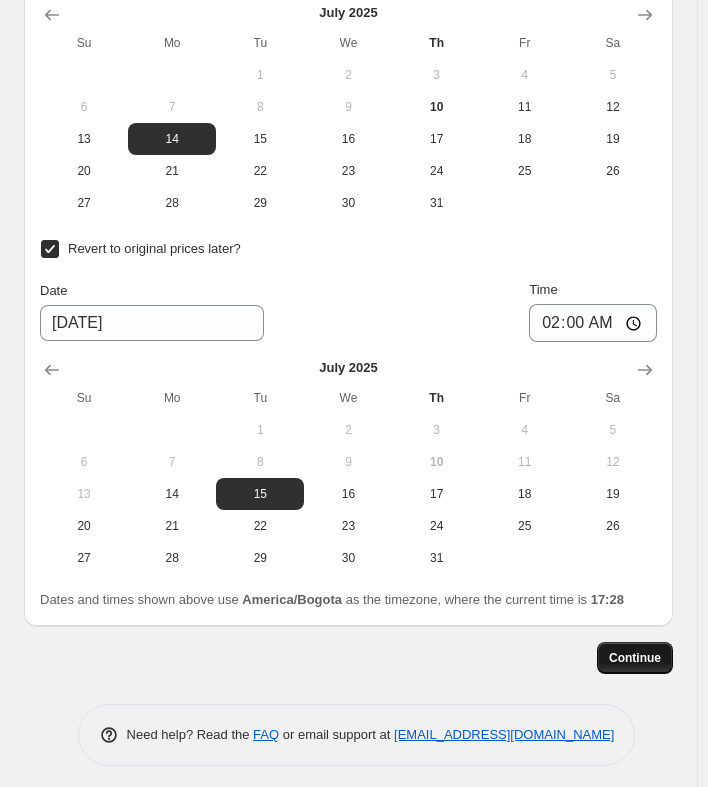 click on "Continue" at bounding box center [635, 658] 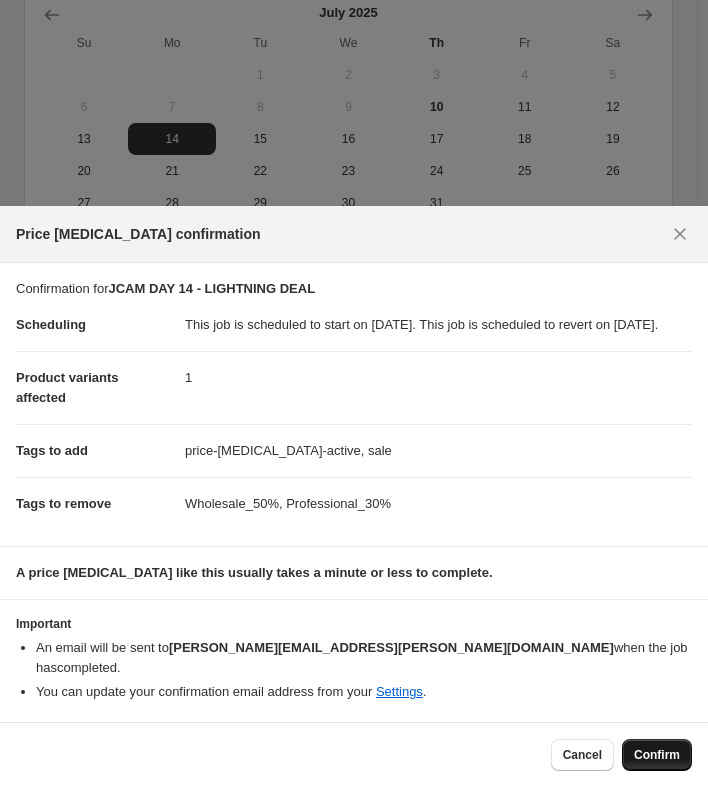 click on "Confirm" at bounding box center (657, 755) 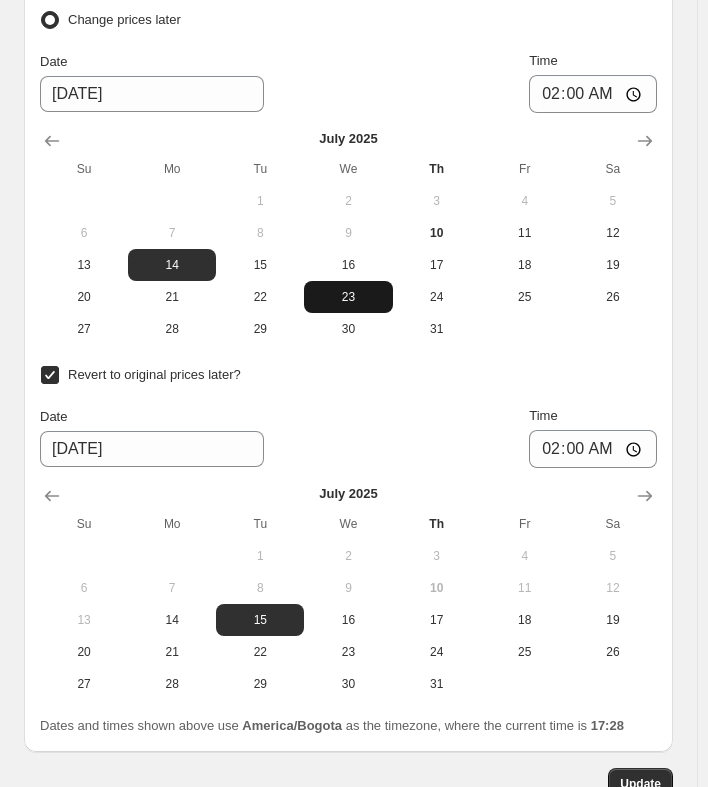 scroll, scrollTop: 1747, scrollLeft: 0, axis: vertical 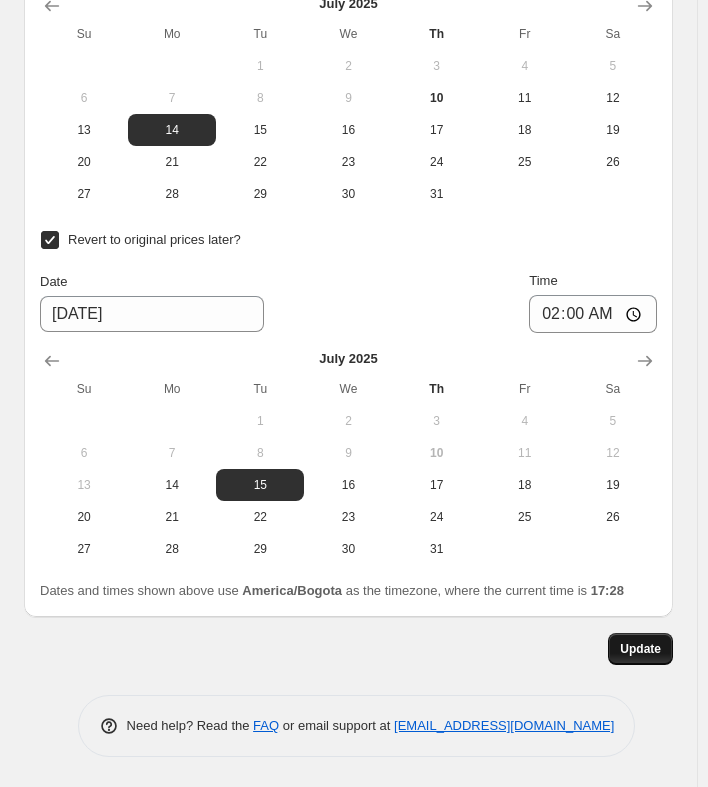 click on "Update" at bounding box center [640, 649] 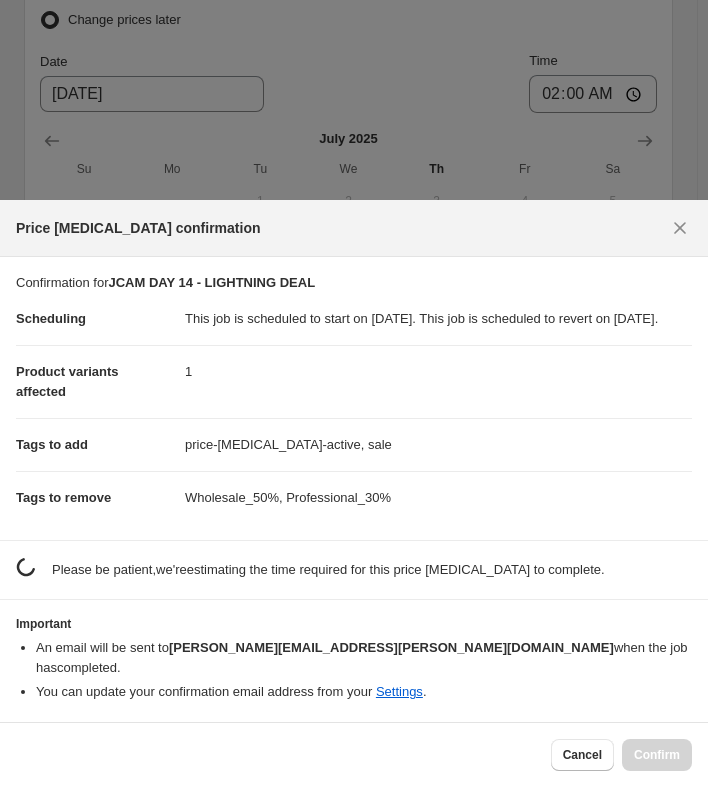 scroll, scrollTop: 0, scrollLeft: 0, axis: both 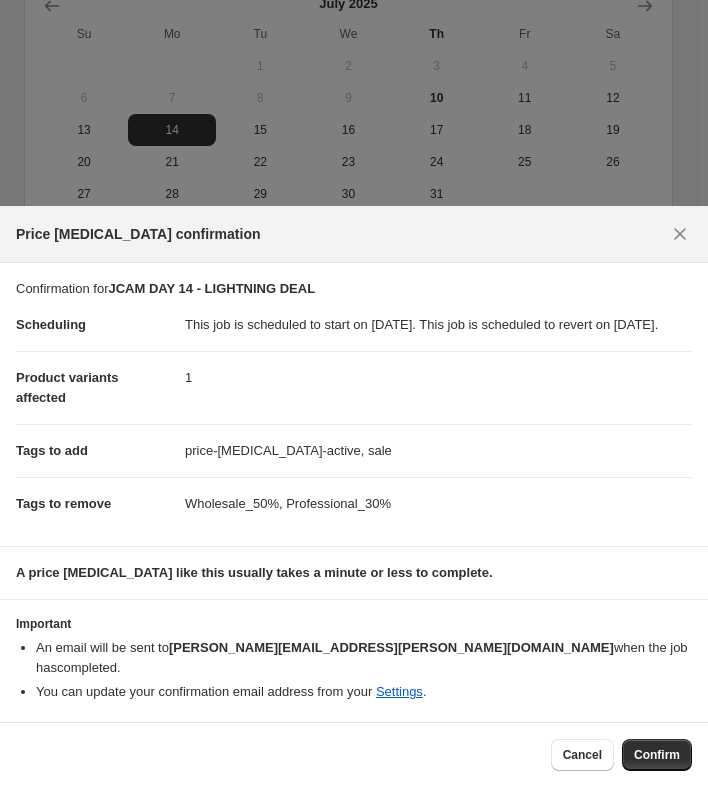 click on "Cancel Confirm" at bounding box center [621, 755] 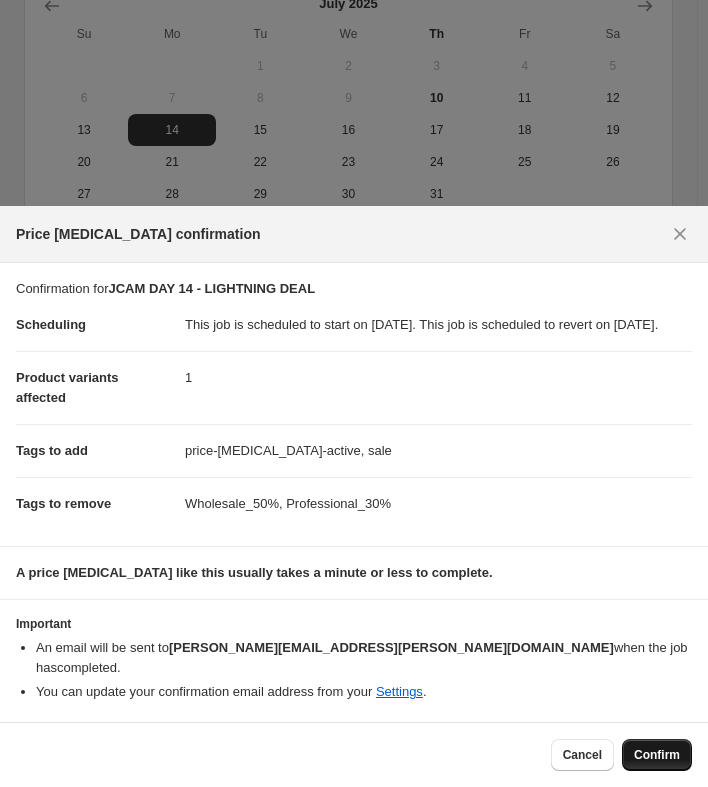 click on "Confirm" at bounding box center (657, 755) 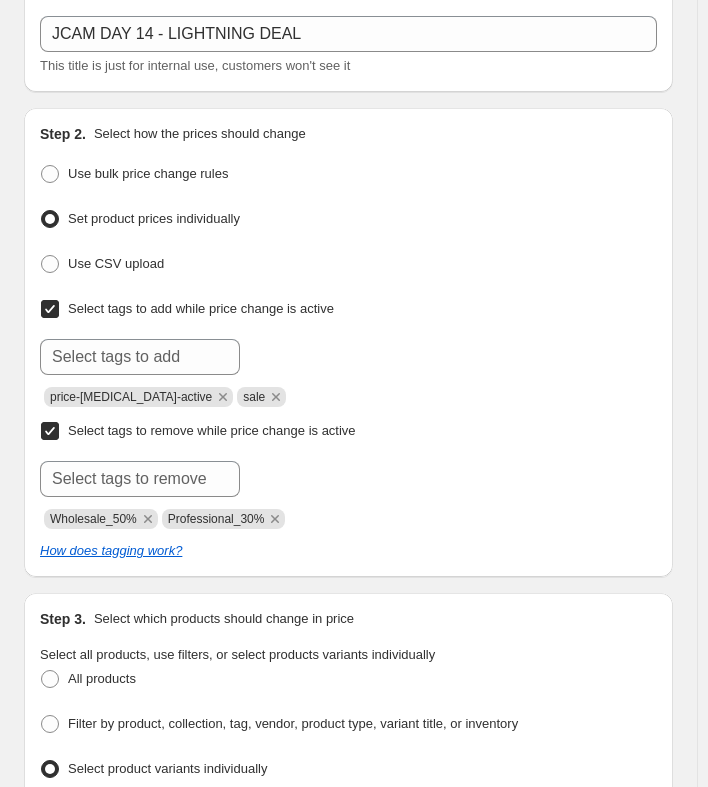 scroll, scrollTop: 0, scrollLeft: 0, axis: both 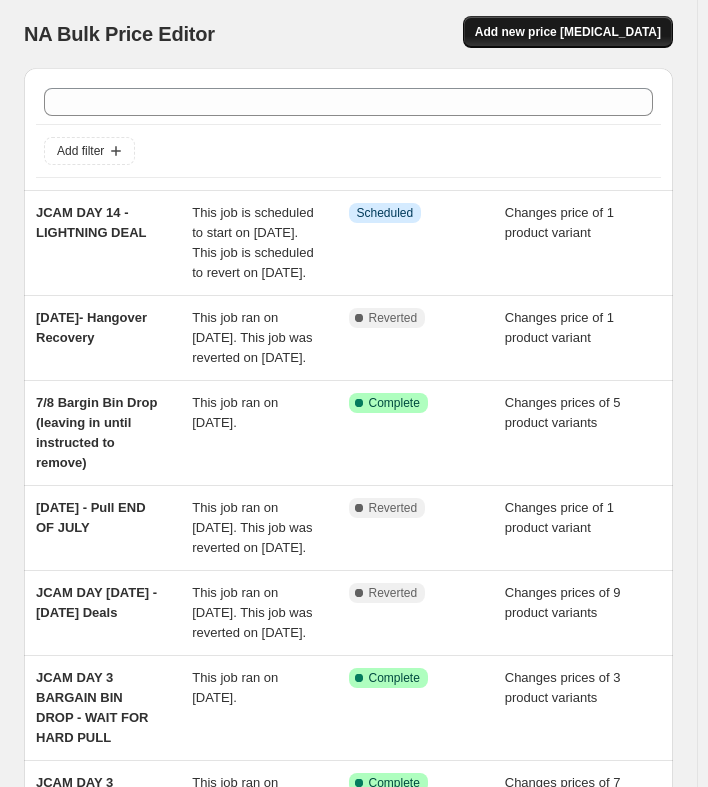 click on "Add new price [MEDICAL_DATA]" at bounding box center (568, 32) 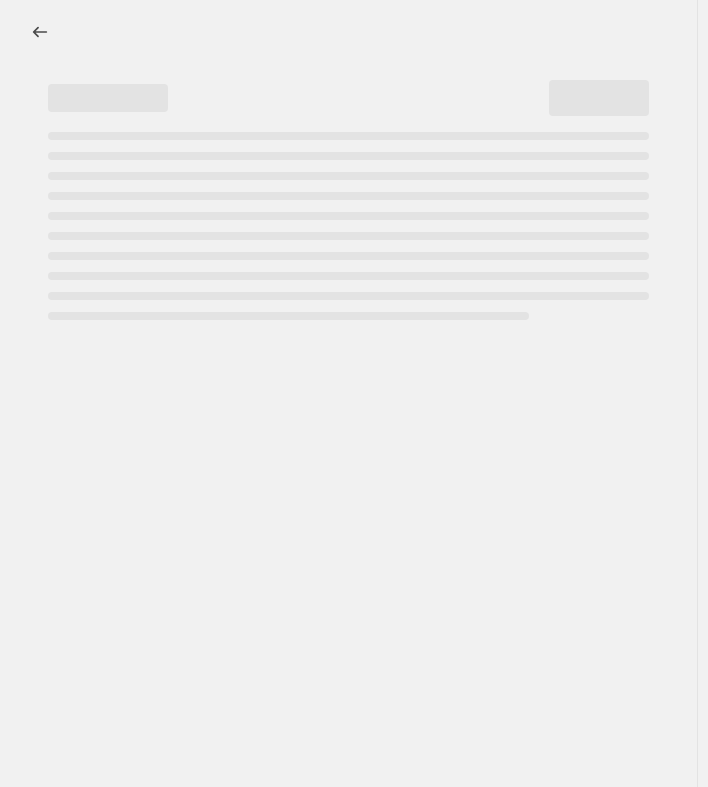 select on "percentage" 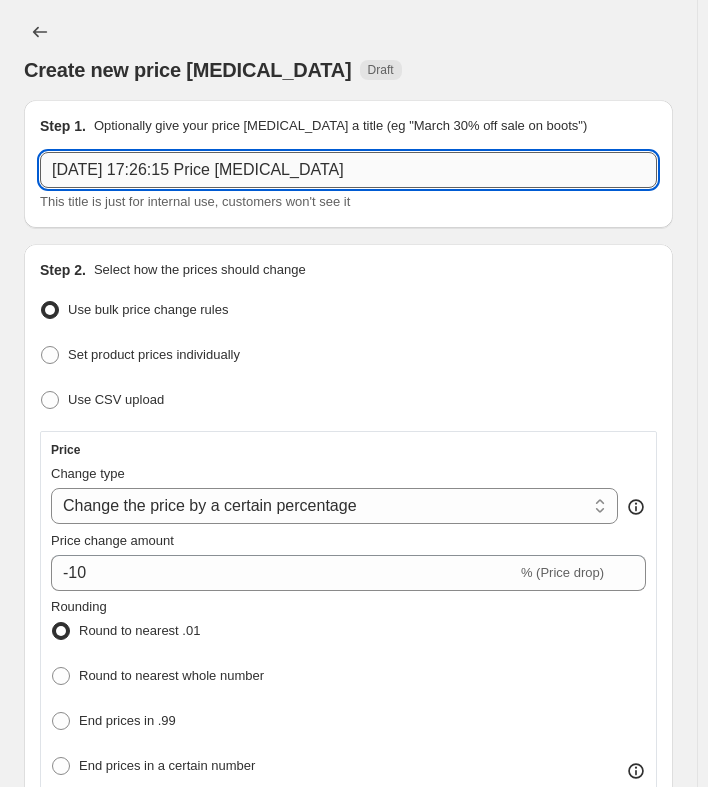 click on "[DATE] 17:26:15 Price [MEDICAL_DATA]" at bounding box center (348, 170) 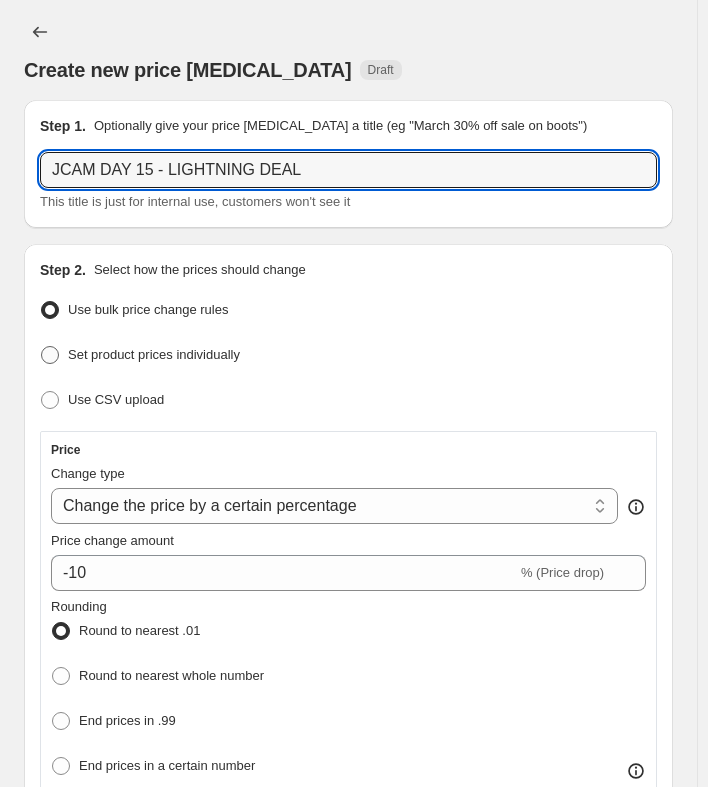 type on "JCAM DAY 15 - LIGHTNING DEAL" 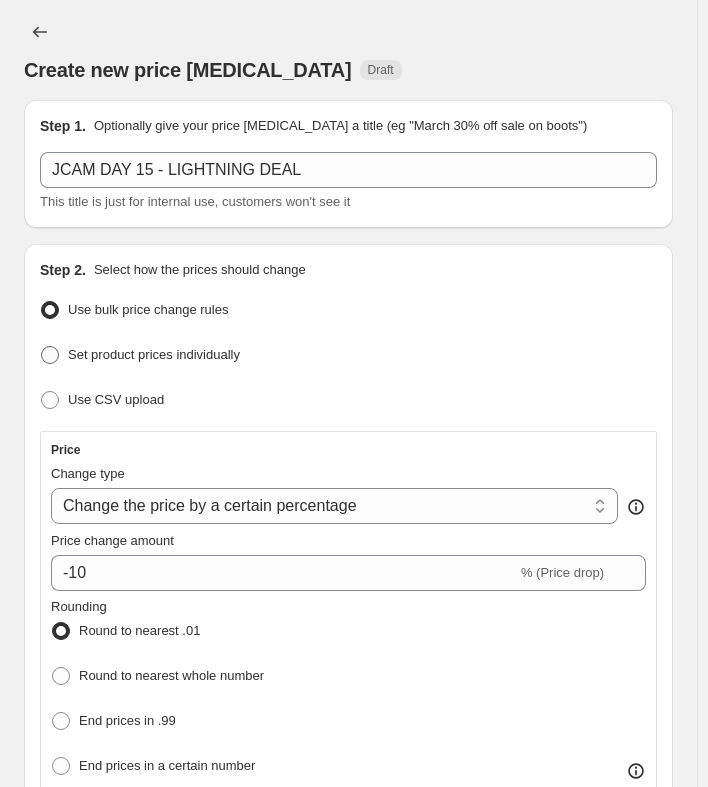 click on "Set product prices individually" at bounding box center (154, 354) 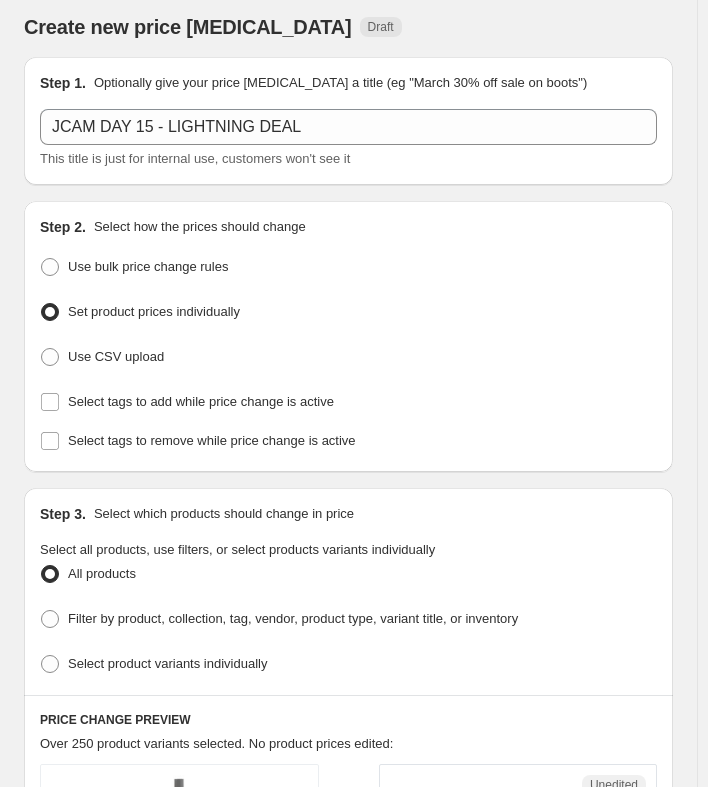 scroll, scrollTop: 45, scrollLeft: 0, axis: vertical 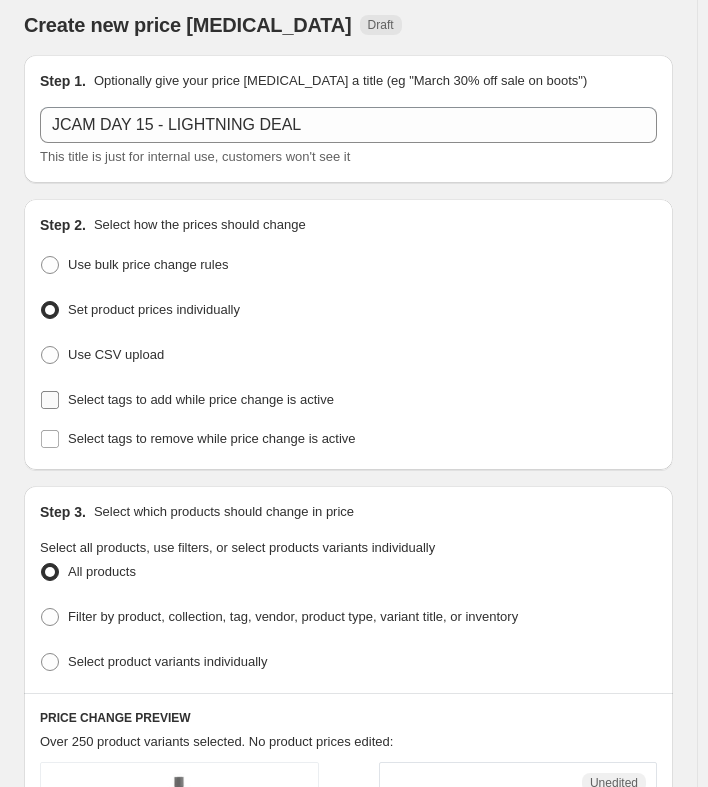 click on "Select tags to add while price change is active" at bounding box center [187, 400] 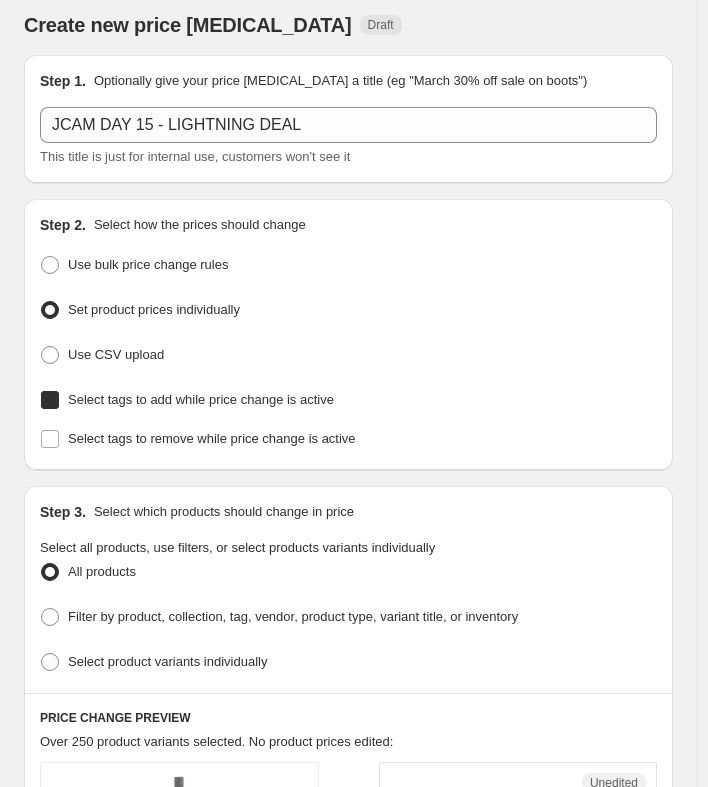 checkbox on "true" 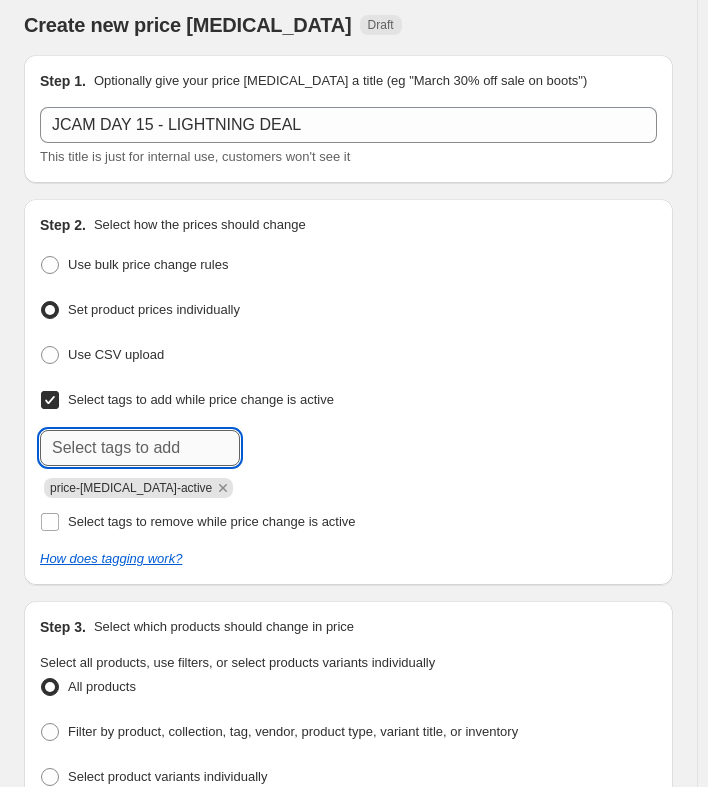 click at bounding box center (140, 448) 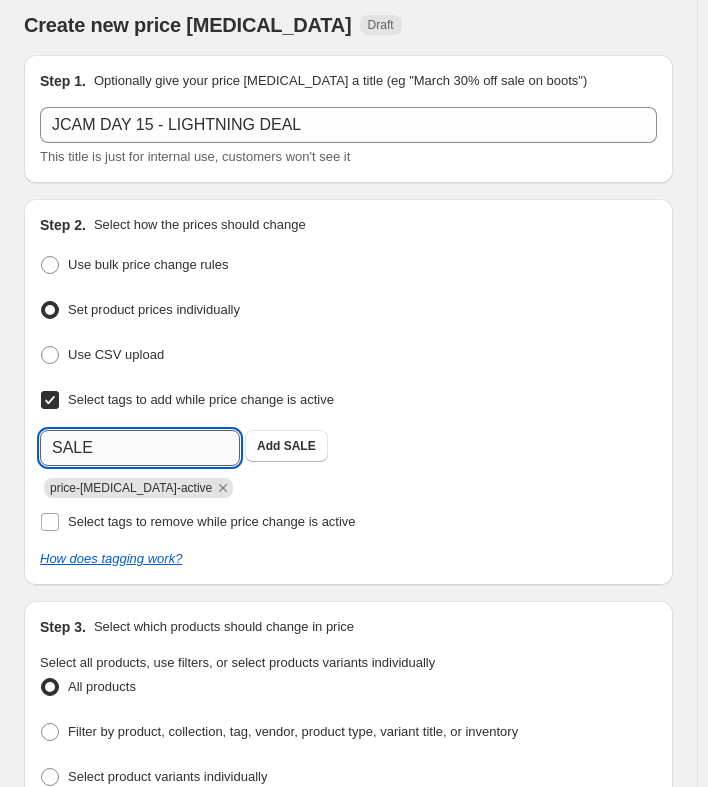 click on "SALE" at bounding box center (140, 448) 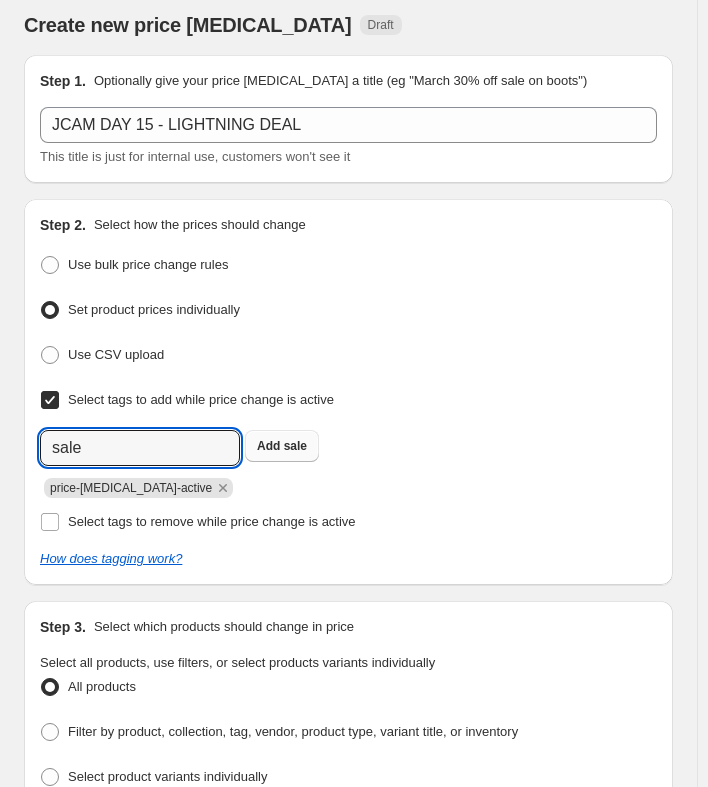 type on "sale" 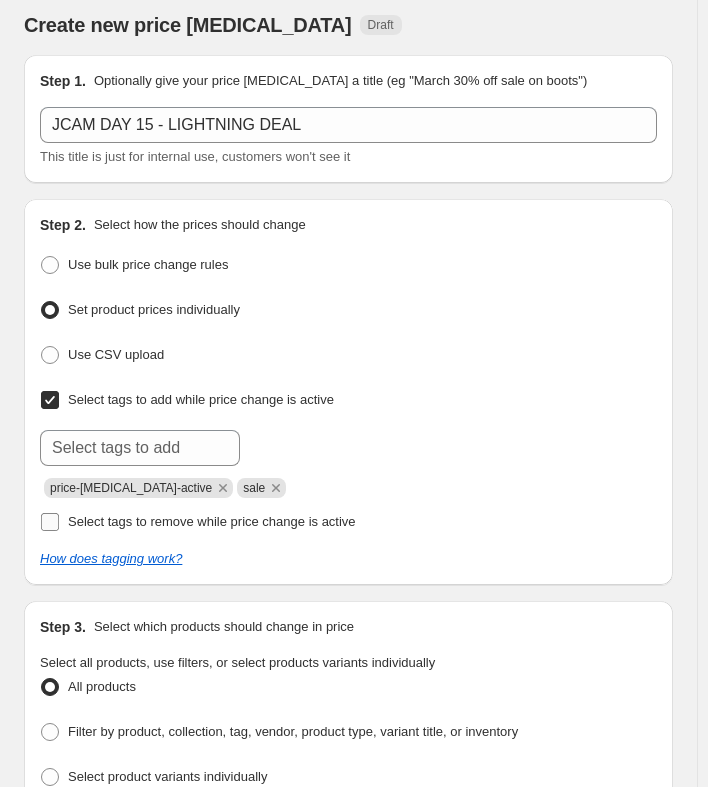 click on "Select tags to remove while price change is active" at bounding box center (212, 521) 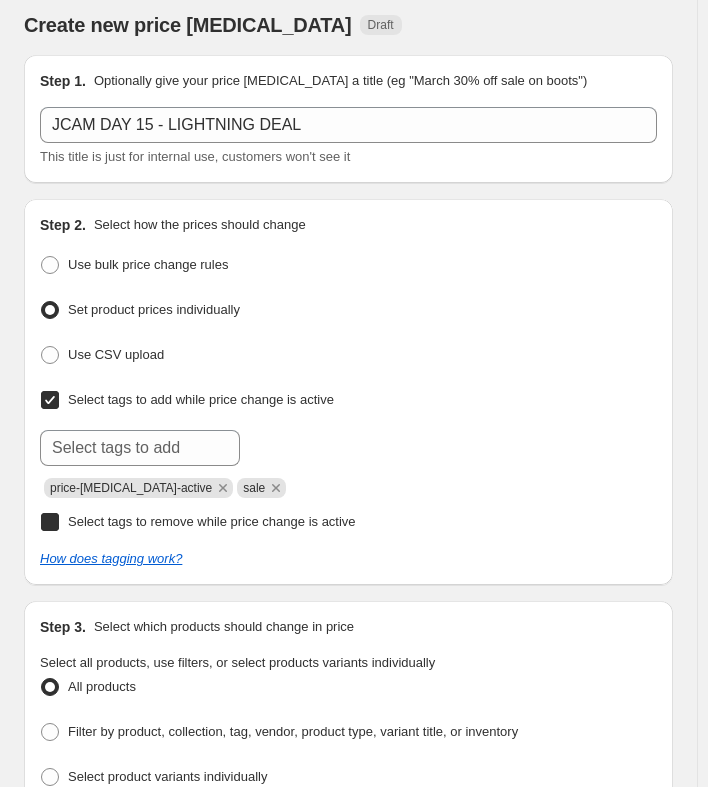 checkbox on "true" 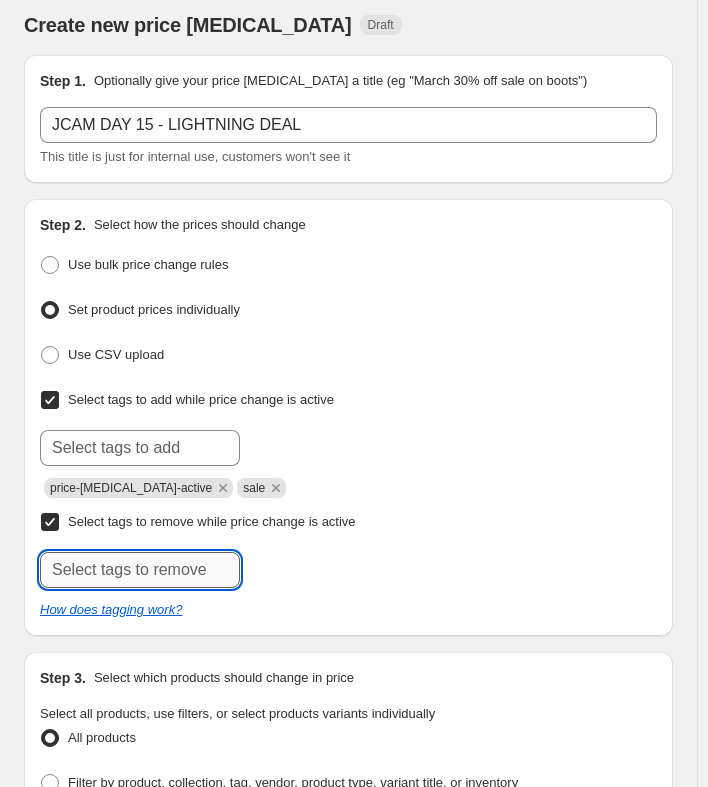 click at bounding box center [140, 570] 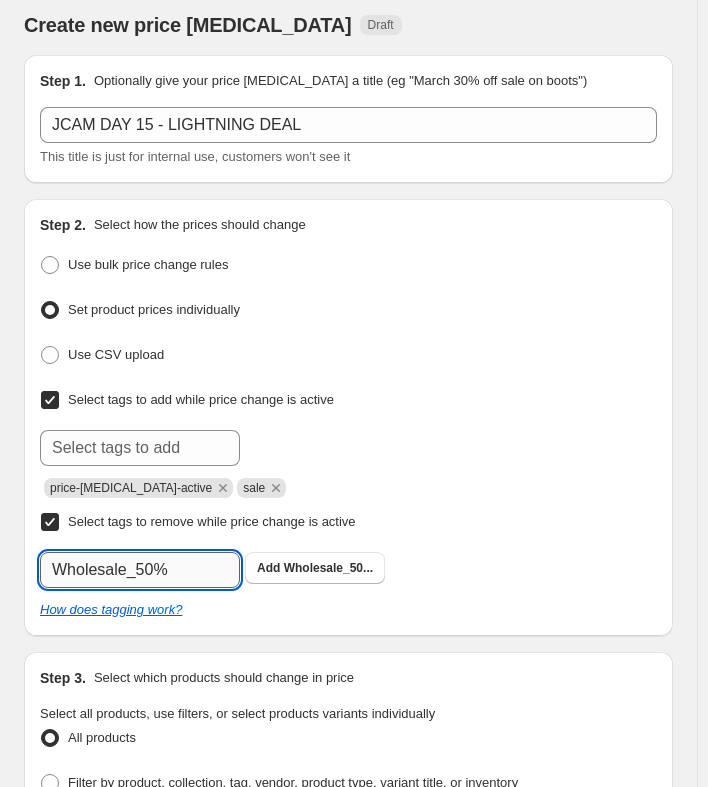 type on "Wholesale_50%" 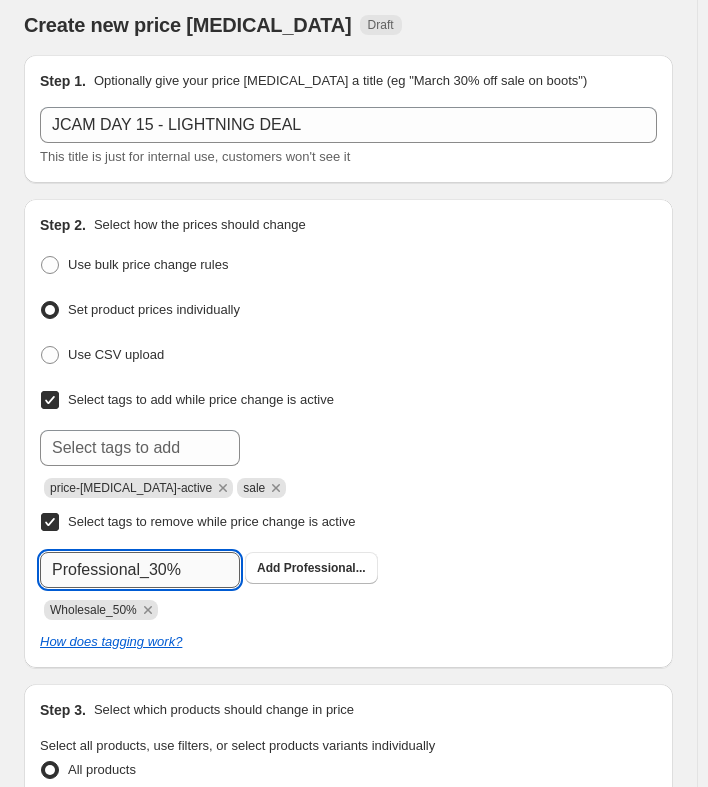 type on "Professional_30%" 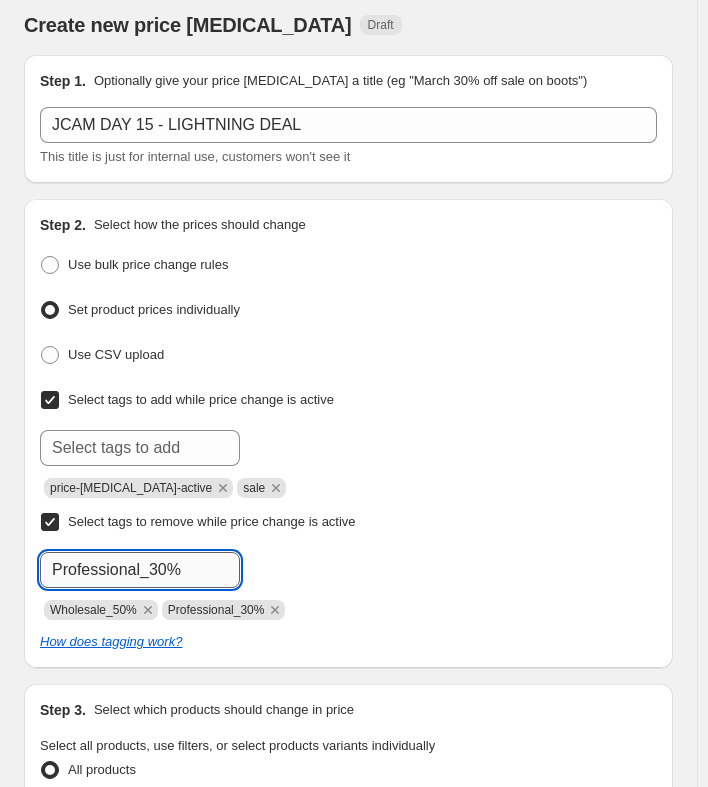 type 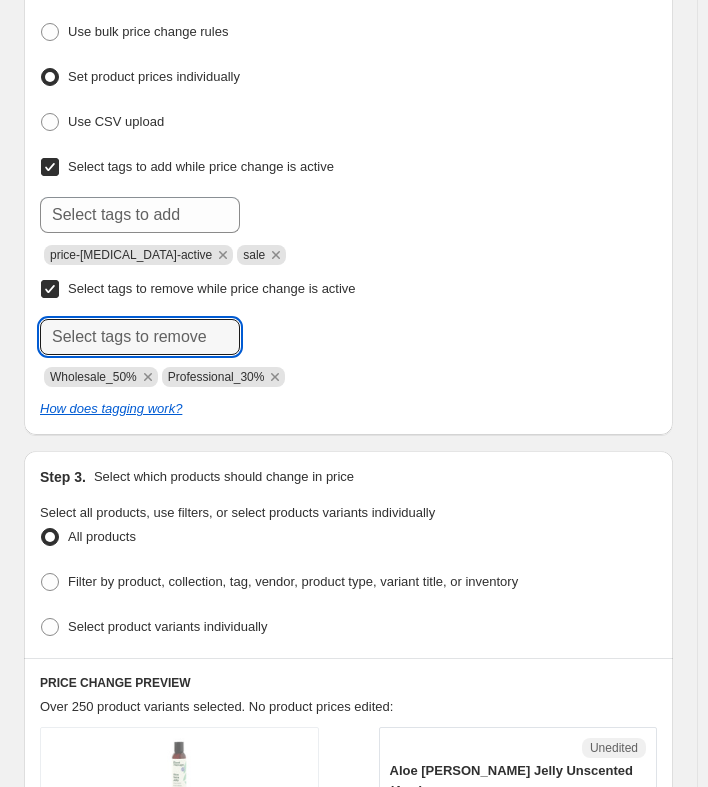 scroll, scrollTop: 279, scrollLeft: 0, axis: vertical 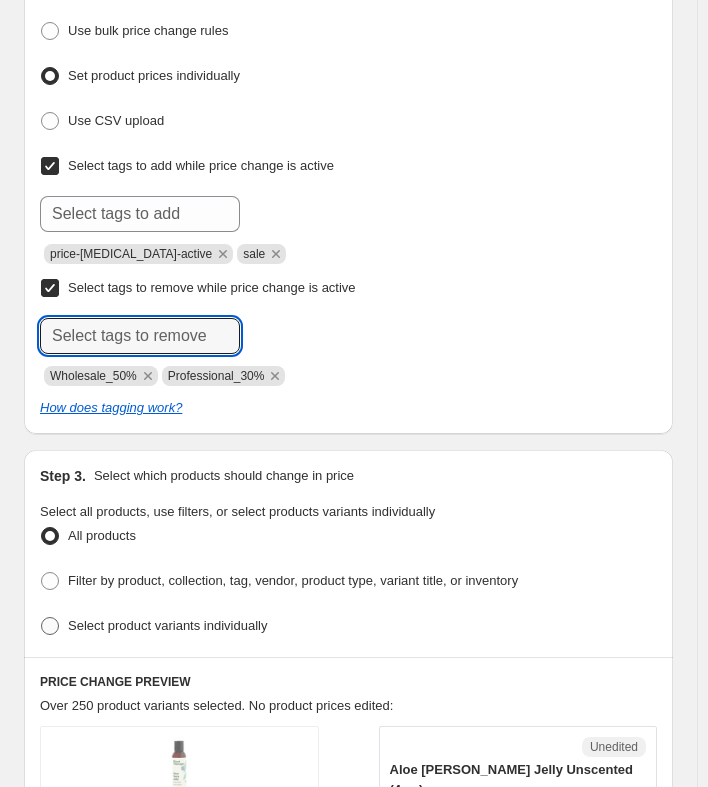 click on "Select product variants individually" at bounding box center (167, 625) 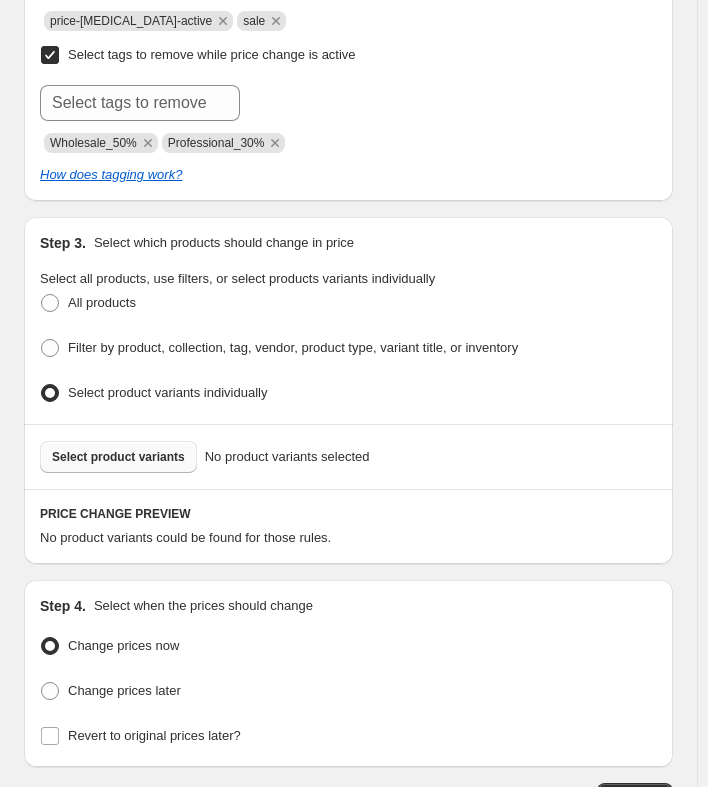 type 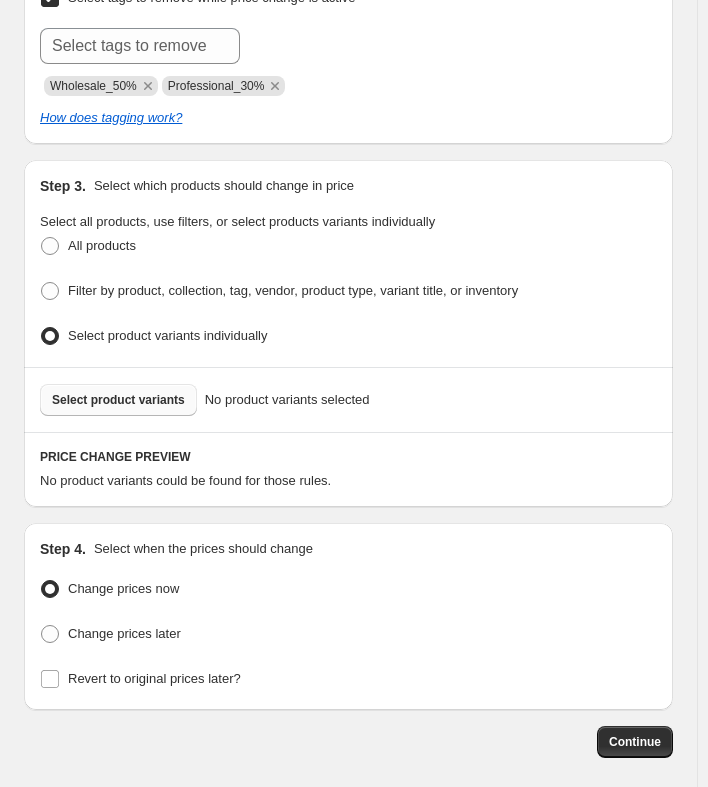 click on "Step 3. Select which products should change in price Select all products, use filters, or select products variants individually All products Filter by product, collection, tag, vendor, product type, variant title, or inventory Select product variants individually Select product variants No   product variants selected PRICE CHANGE PREVIEW No product variants could be found for those rules." at bounding box center [348, 333] 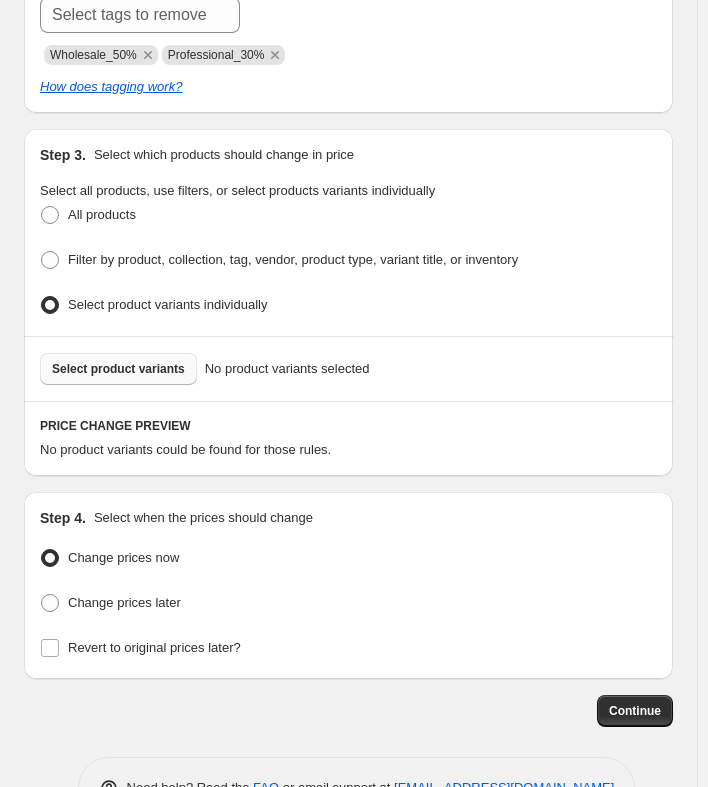 scroll, scrollTop: 653, scrollLeft: 0, axis: vertical 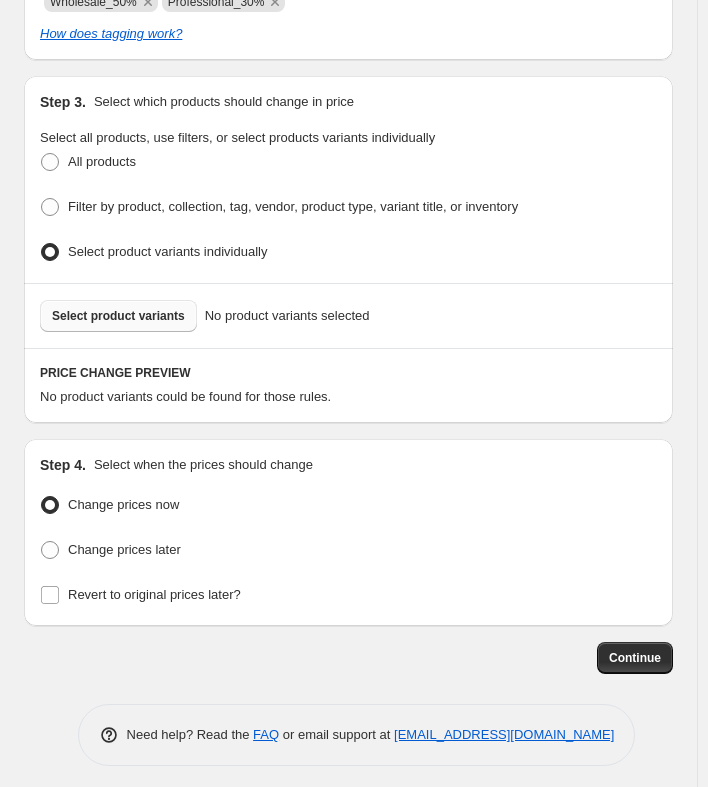 click on "Select product variants" at bounding box center (118, 316) 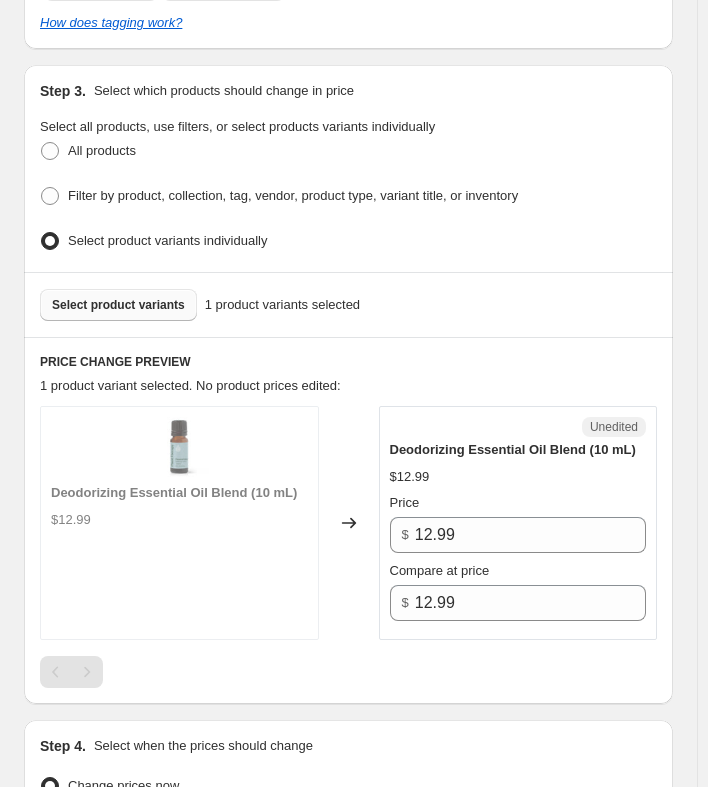 scroll, scrollTop: 665, scrollLeft: 0, axis: vertical 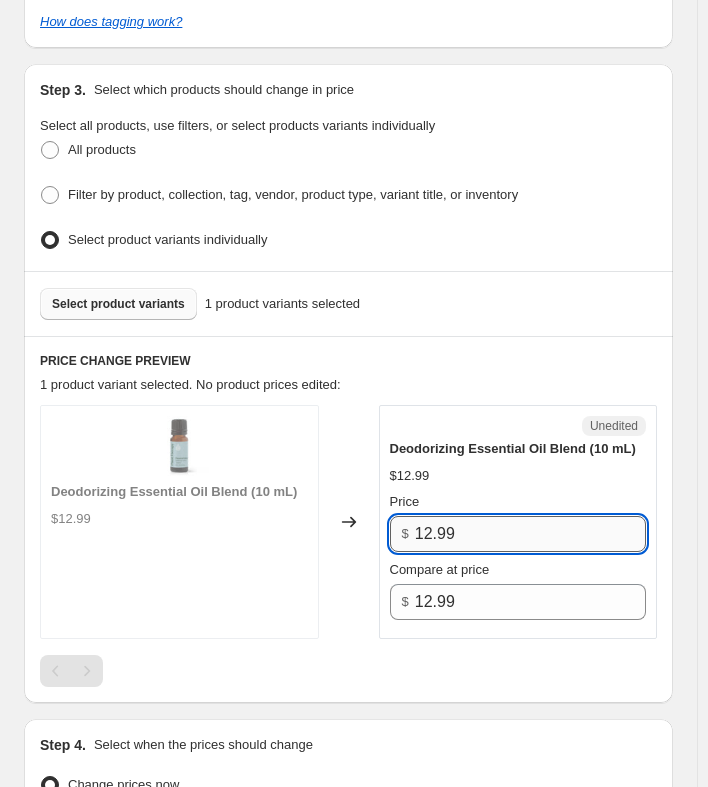 click on "12.99" at bounding box center [530, 534] 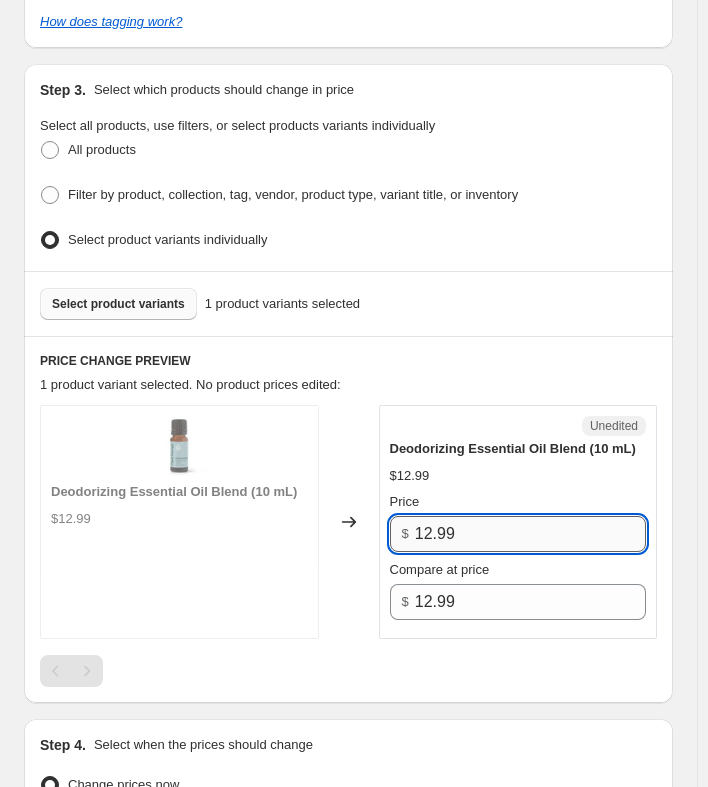 click on "12.99" at bounding box center (530, 534) 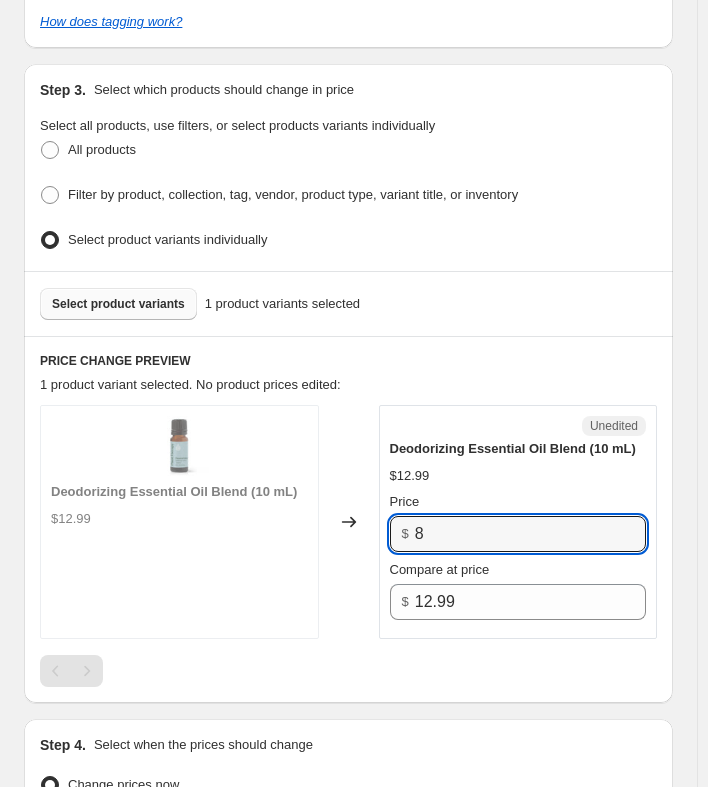 type on "8" 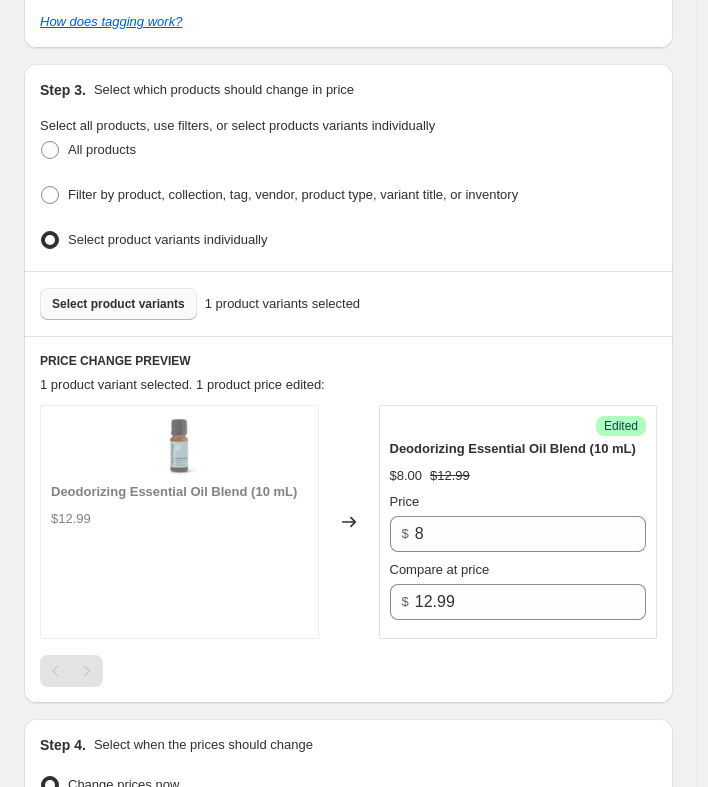 click at bounding box center (348, 671) 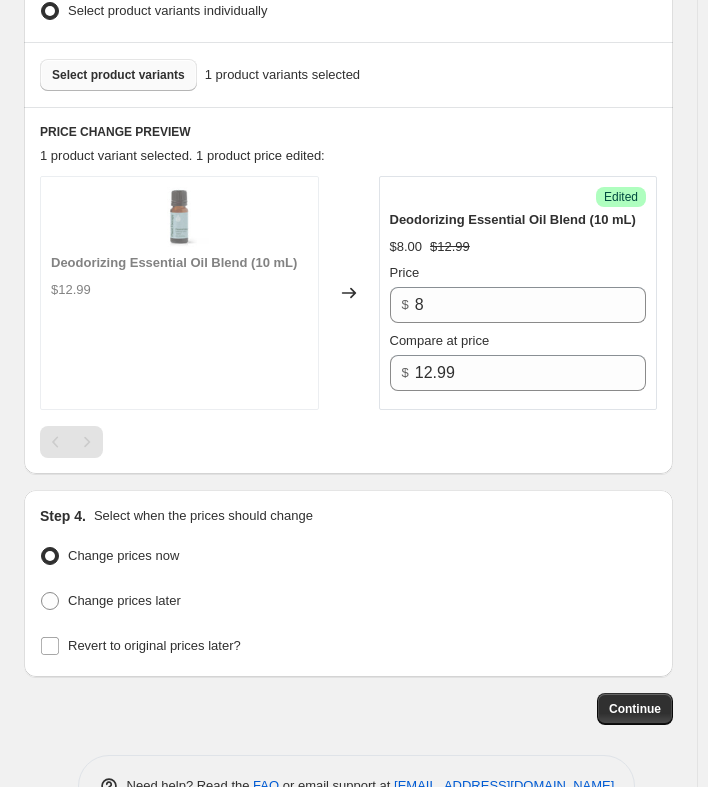 scroll, scrollTop: 945, scrollLeft: 0, axis: vertical 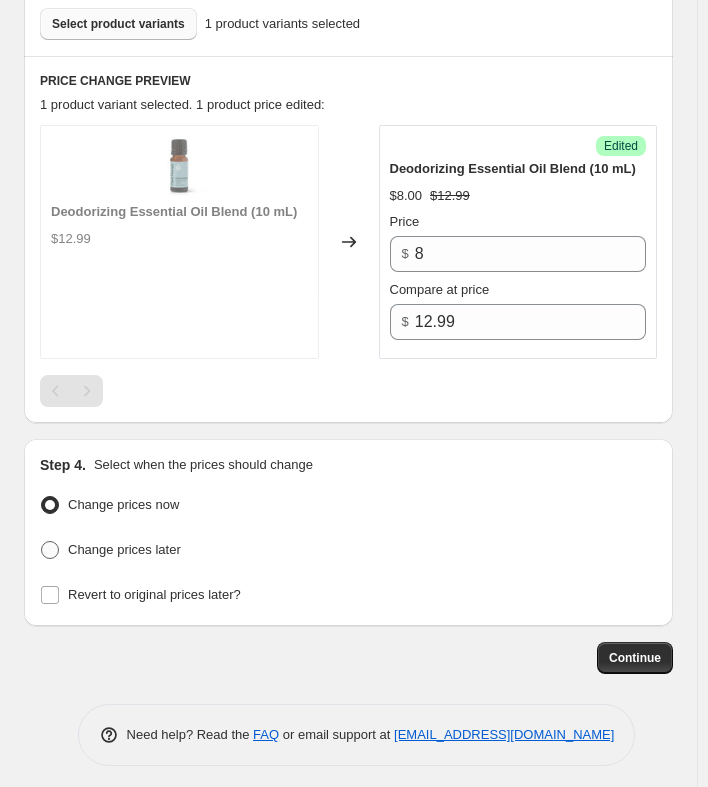 click at bounding box center [50, 550] 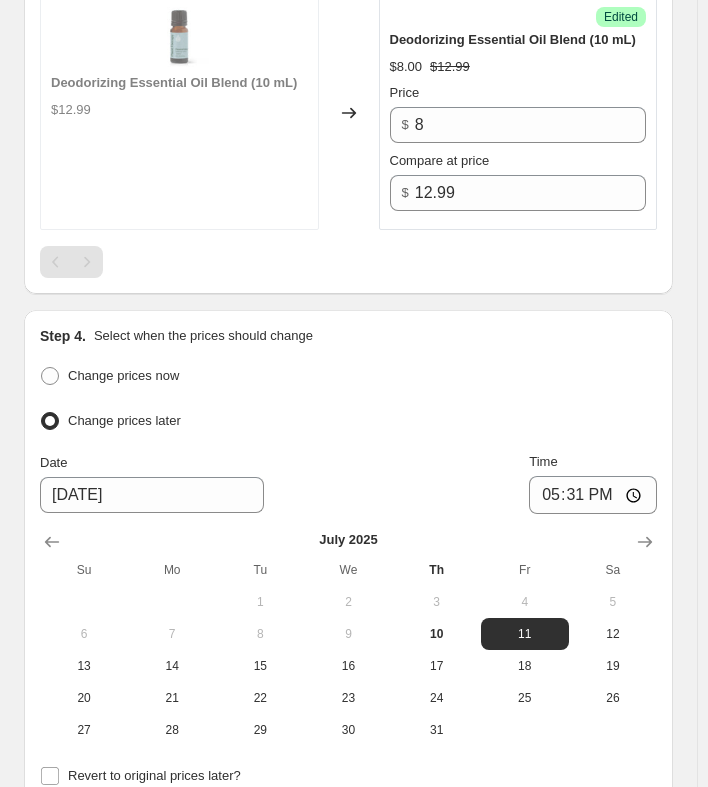scroll, scrollTop: 1086, scrollLeft: 0, axis: vertical 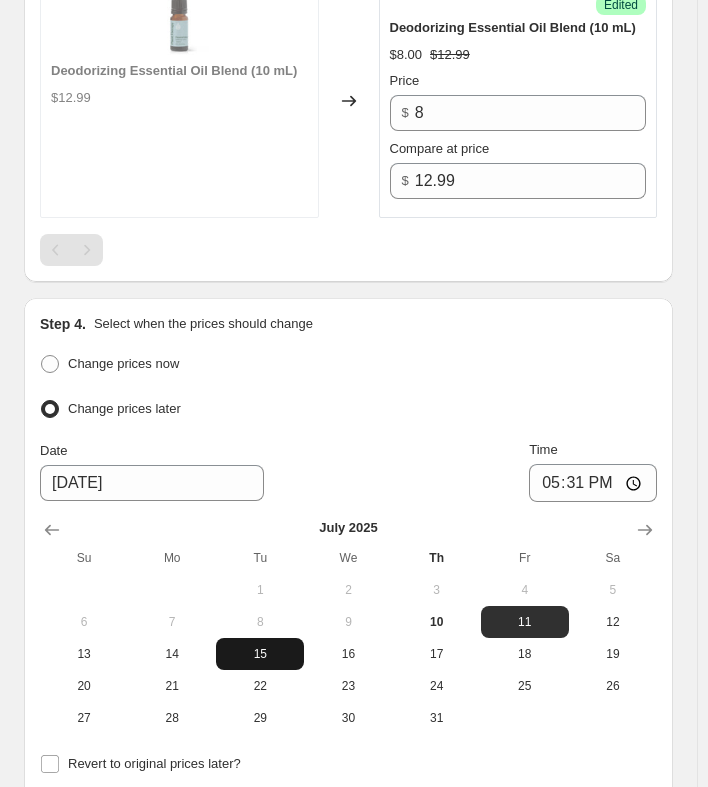 click on "15" at bounding box center (260, 654) 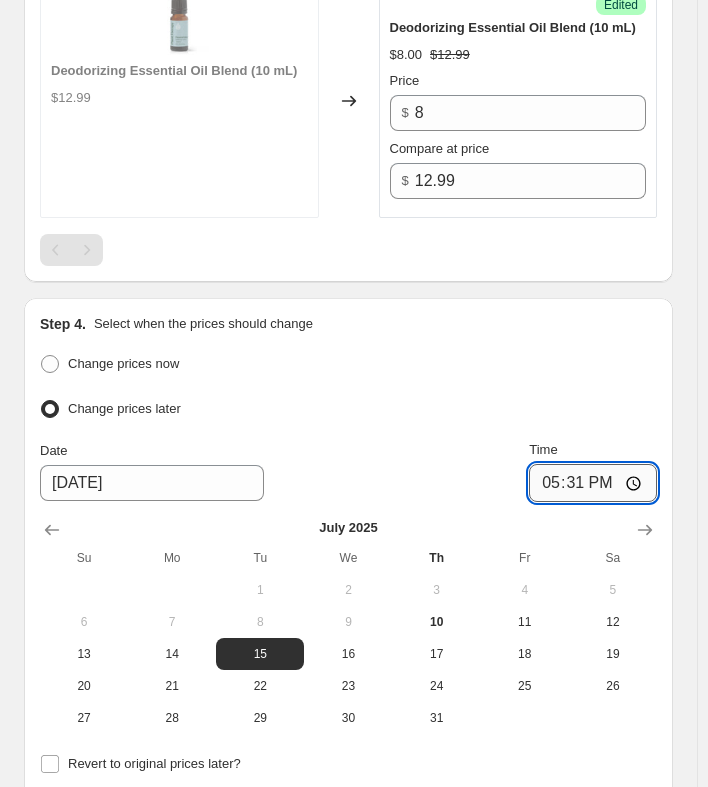 click on "17:31" at bounding box center (593, 483) 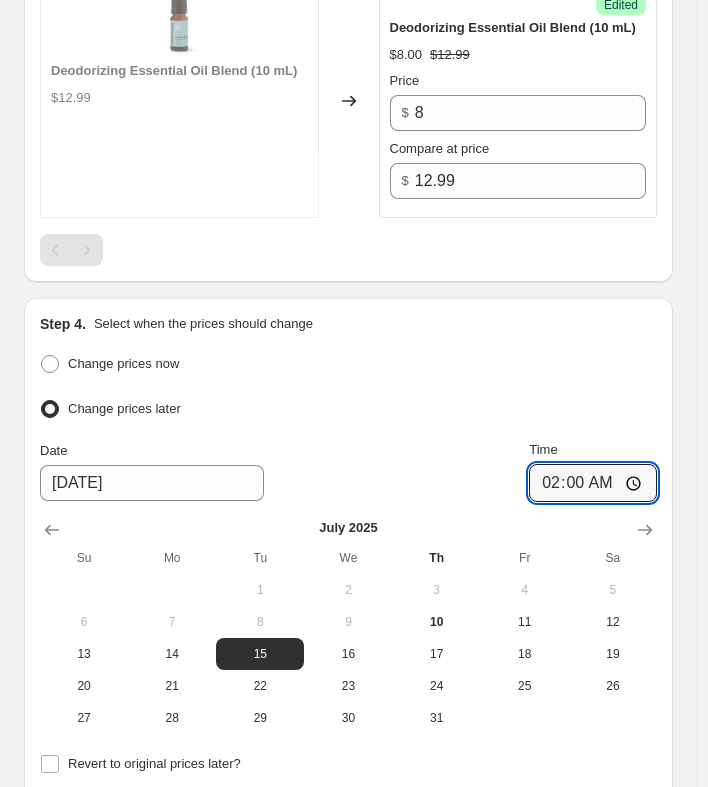 type on "02:00" 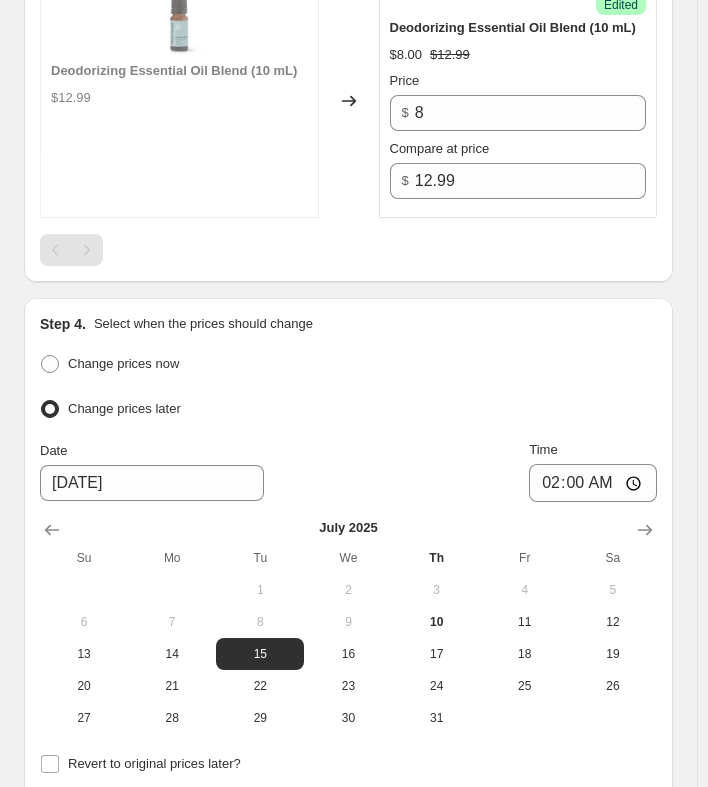 scroll, scrollTop: 1291, scrollLeft: 0, axis: vertical 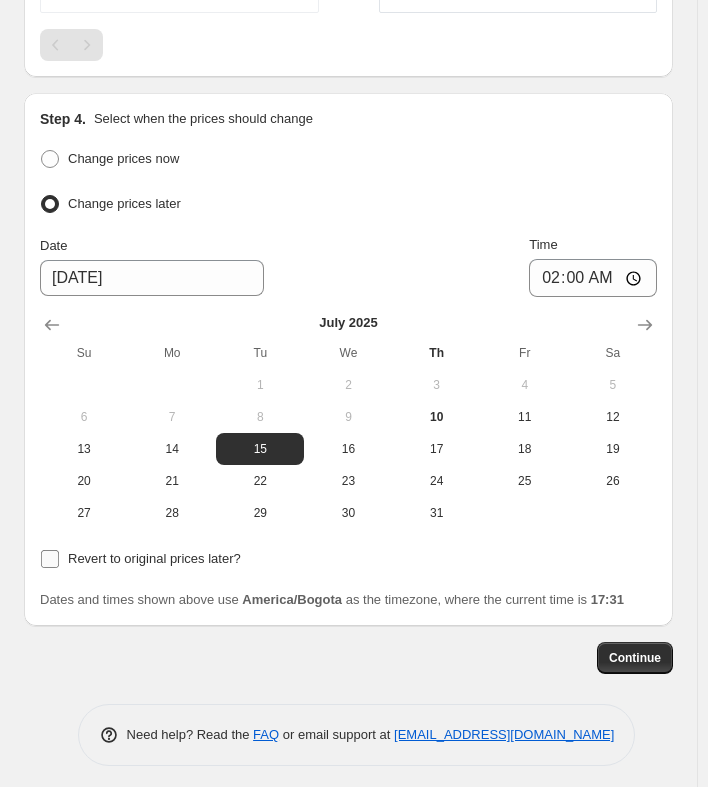click on "Revert to original prices later?" at bounding box center [154, 558] 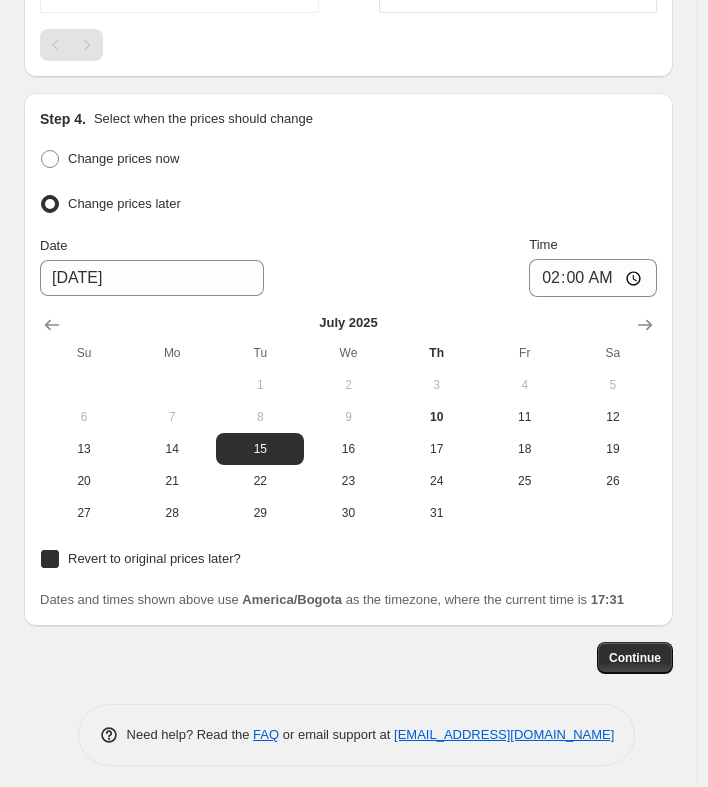 checkbox on "true" 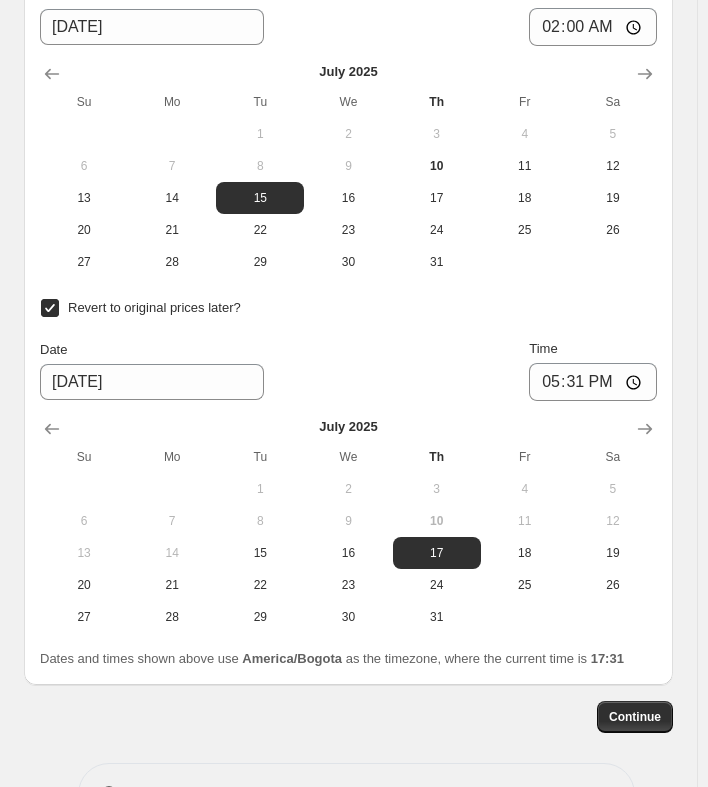 scroll, scrollTop: 1543, scrollLeft: 0, axis: vertical 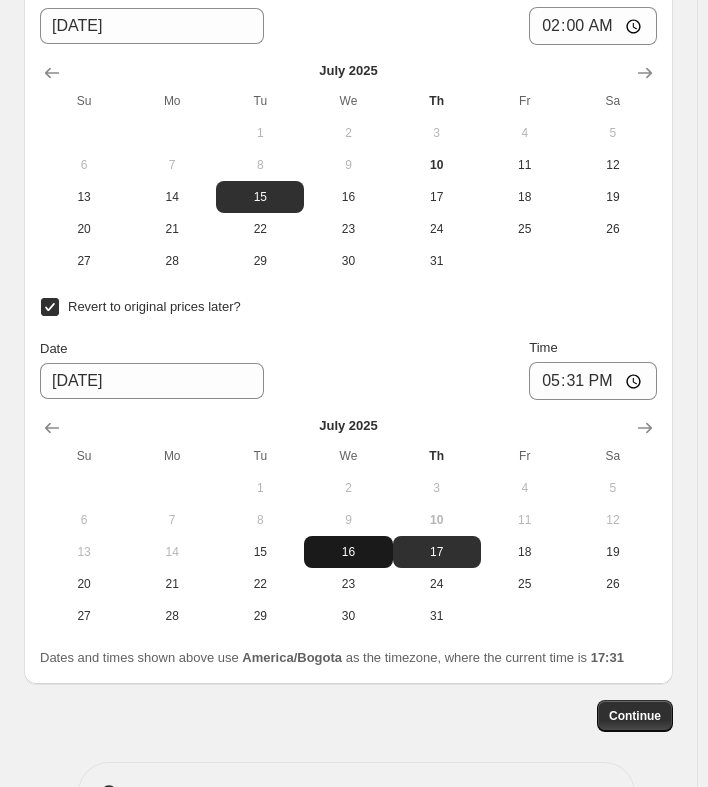 click on "16" at bounding box center (348, 552) 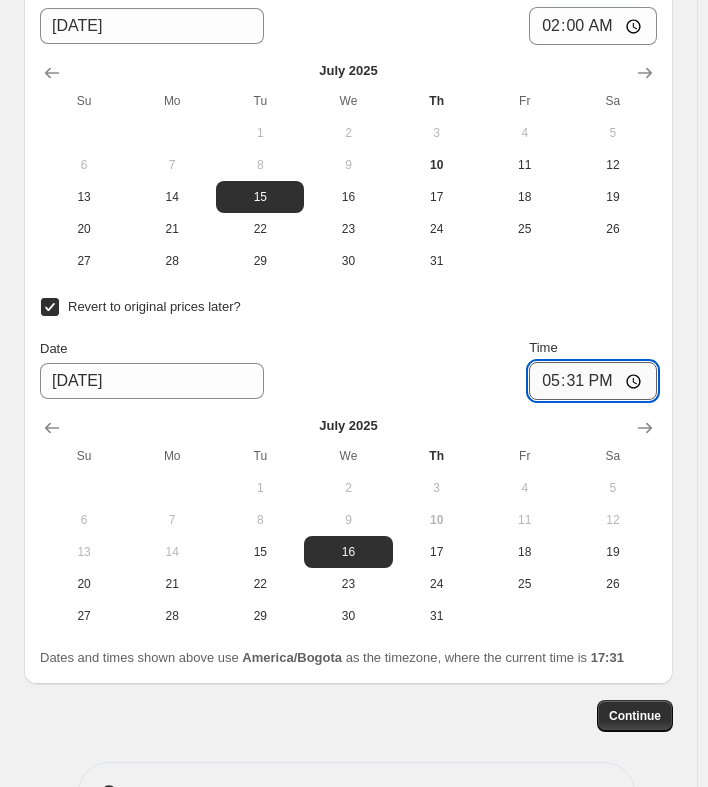 click on "17:31" at bounding box center [593, 381] 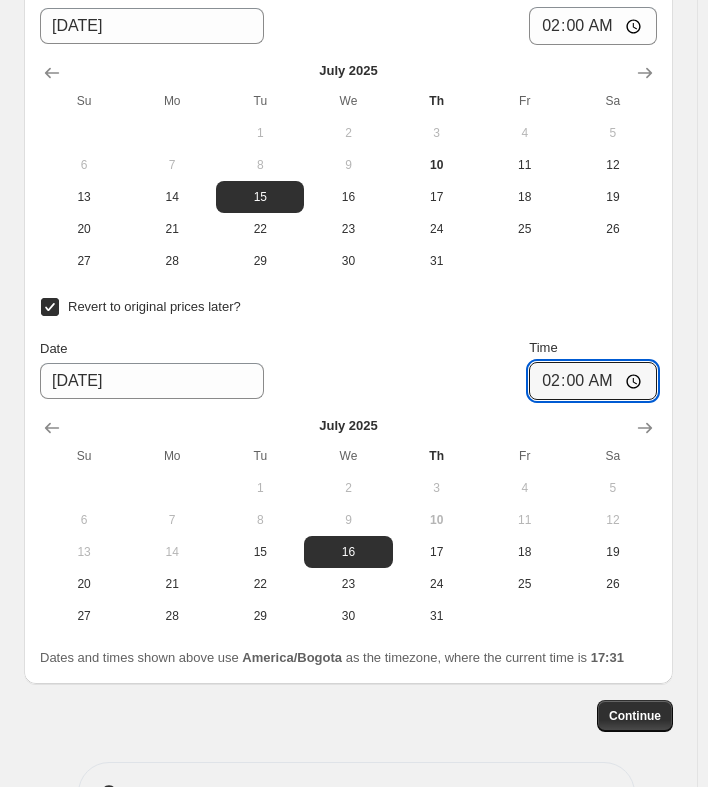 type on "02:00" 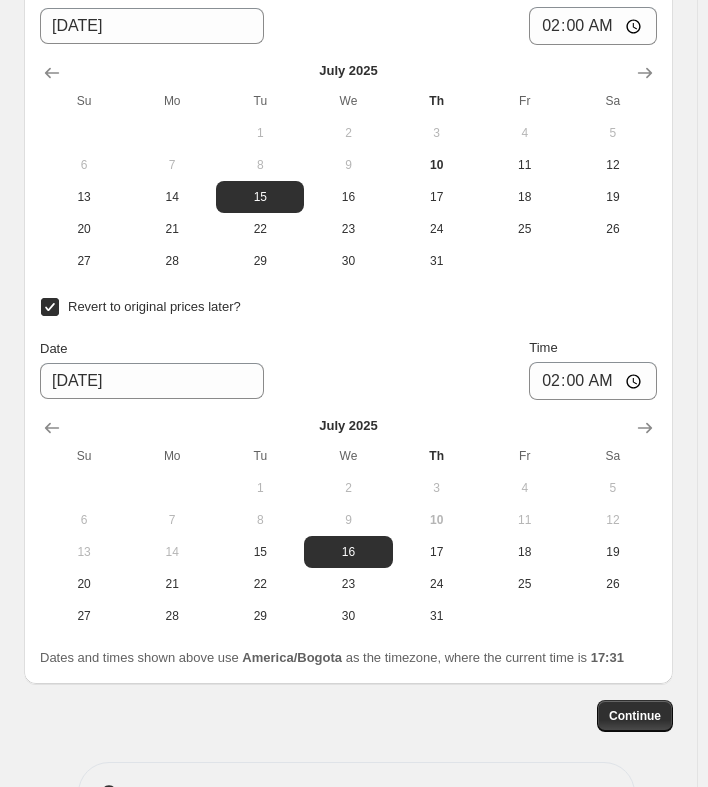 click on "Create new price [MEDICAL_DATA]. This page is ready Create new price [MEDICAL_DATA] Draft Step 1. Optionally give your price [MEDICAL_DATA] a title (eg "March 30% off sale on boots") JCAM DAY 15 - LIGHTNING DEAL This title is just for internal use, customers won't see it Step 2. Select how the prices should change Use bulk price change rules Set product prices individually Use CSV upload Select tags to add while price change is active Submit price-[MEDICAL_DATA]-active sale Select tags to remove while price change is active Submit Wholesale_50% Professional_30% How does tagging work? Step 3. Select which products should change in price Select all products, use filters, or select products variants individually All products Filter by product, collection, tag, vendor, product type, variant title, or inventory Select product variants individually Select product variants 1   product variants selected PRICE CHANGE PREVIEW 1 product variant selected. 1 product price edited: Deodorizing Essential Oil Blend (10 mL) $12.99 Changed to" at bounding box center [348, -345] 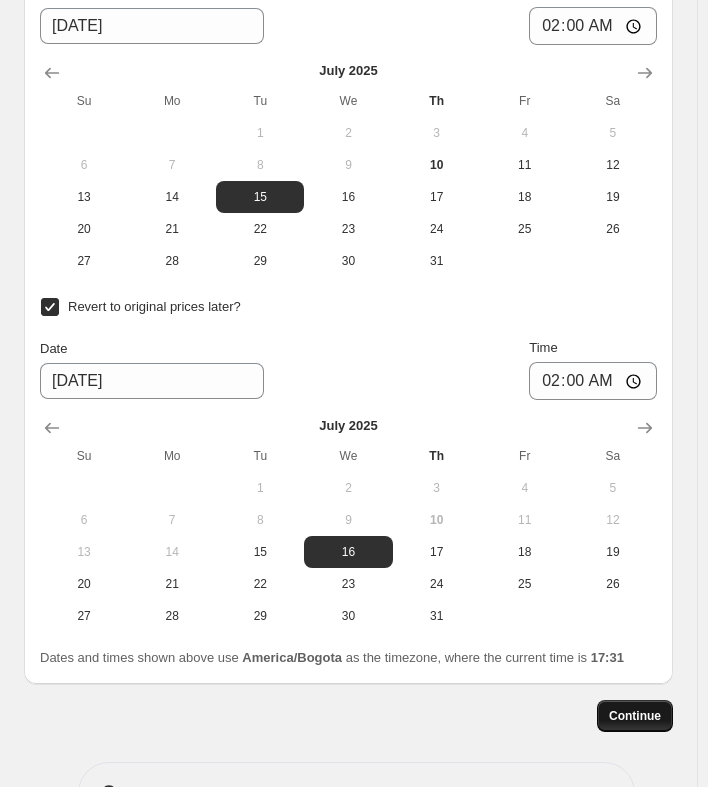 click on "Continue" at bounding box center [635, 716] 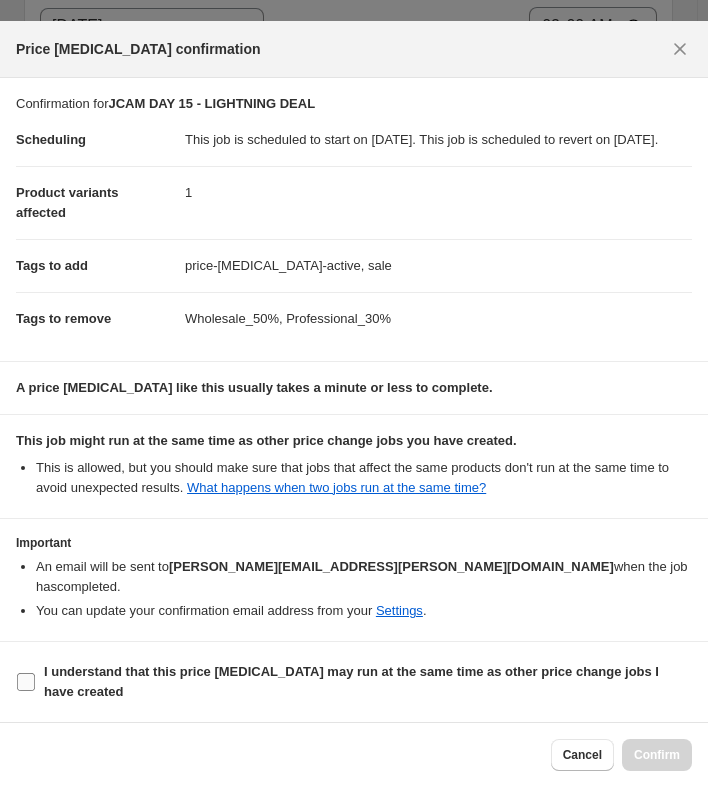 click on "I understand that this price [MEDICAL_DATA] may run at the same time as other price change jobs I have created" at bounding box center [26, 682] 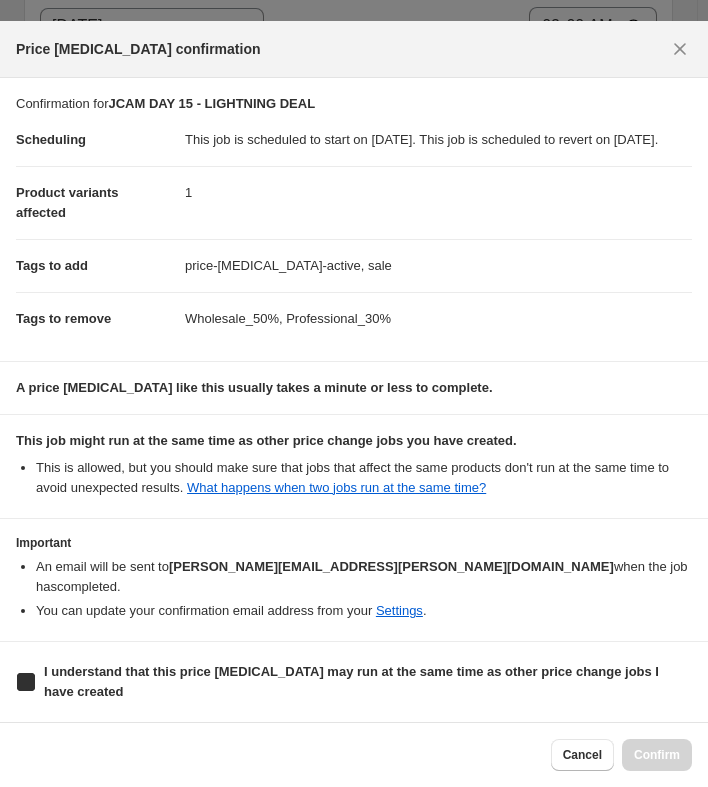 checkbox on "true" 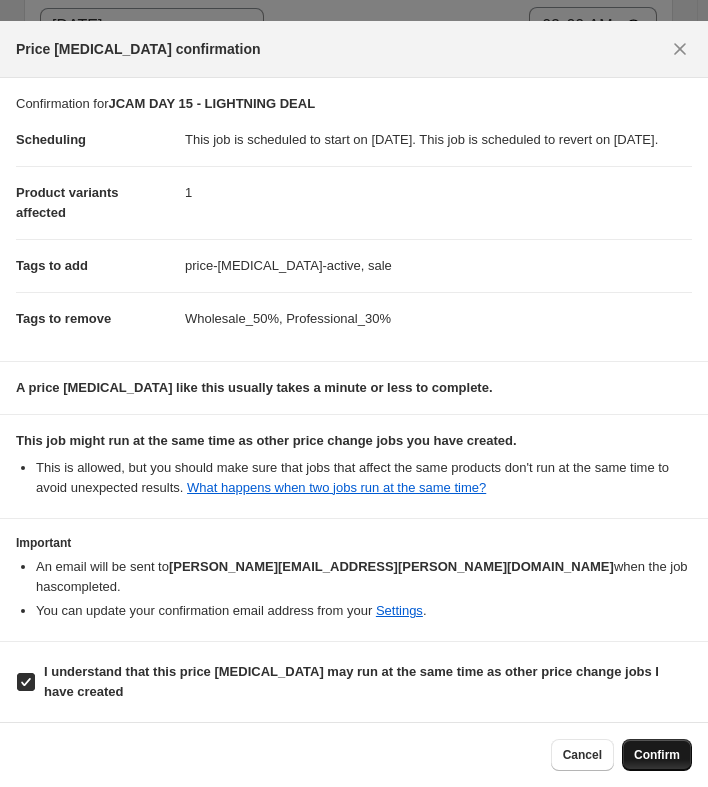 click on "Confirm" at bounding box center (657, 755) 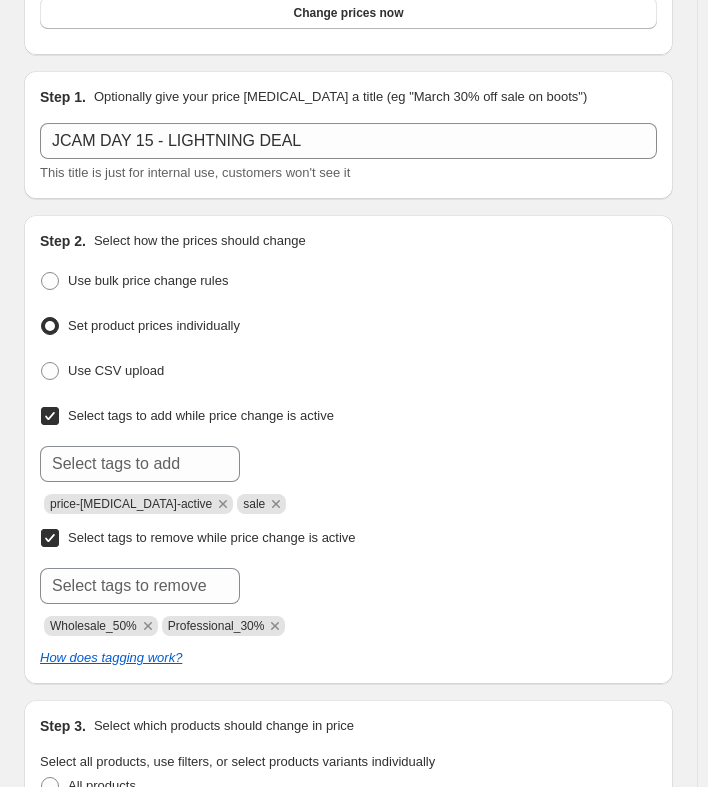 scroll, scrollTop: 0, scrollLeft: 0, axis: both 